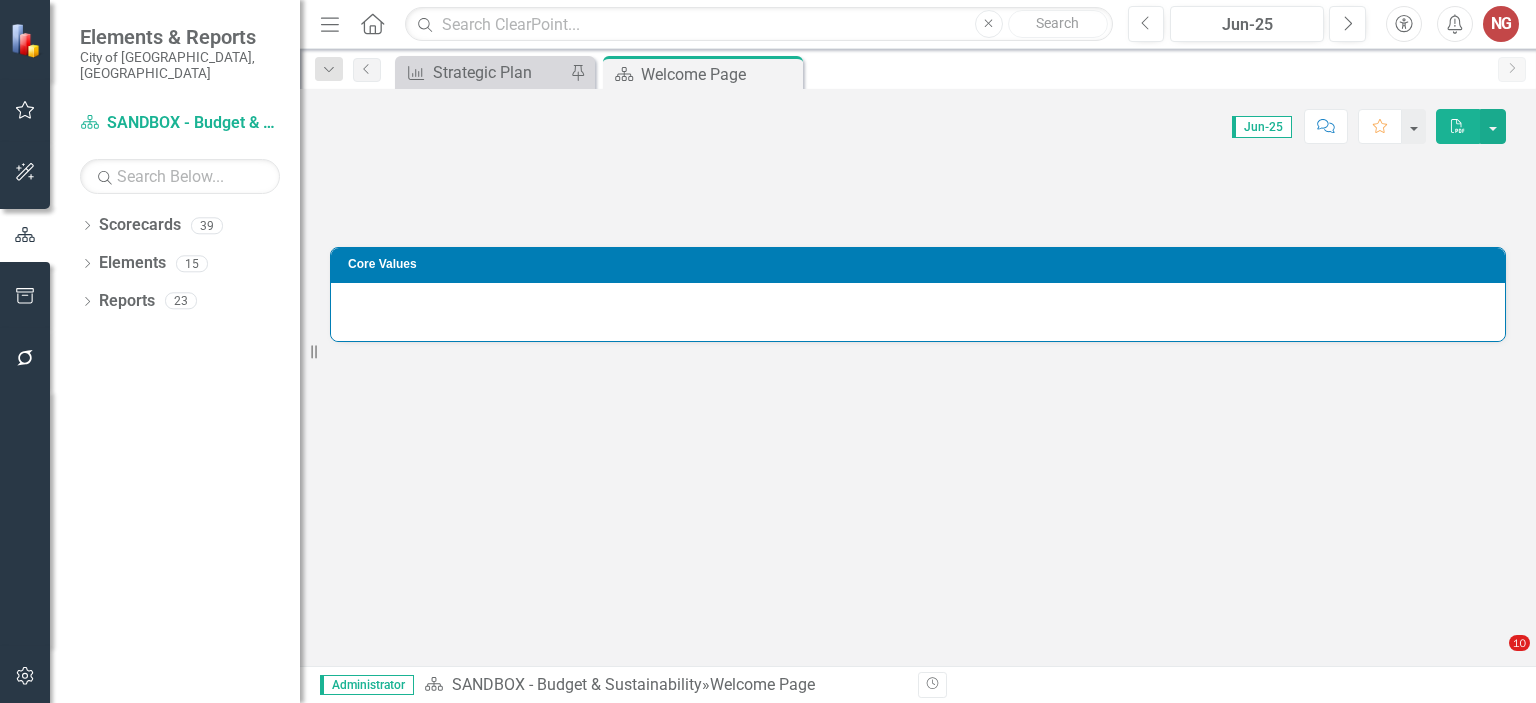 scroll, scrollTop: 0, scrollLeft: 0, axis: both 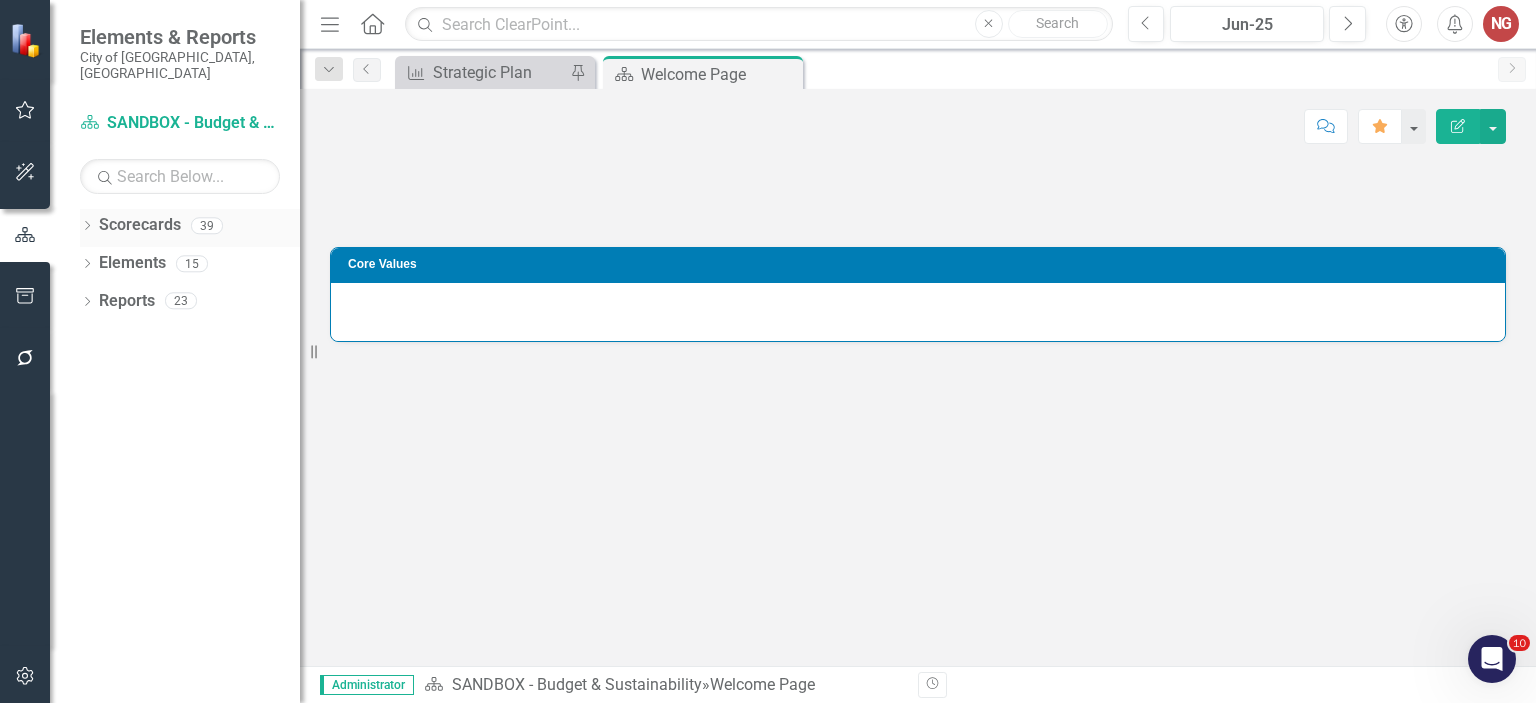 click on "Dropdown" 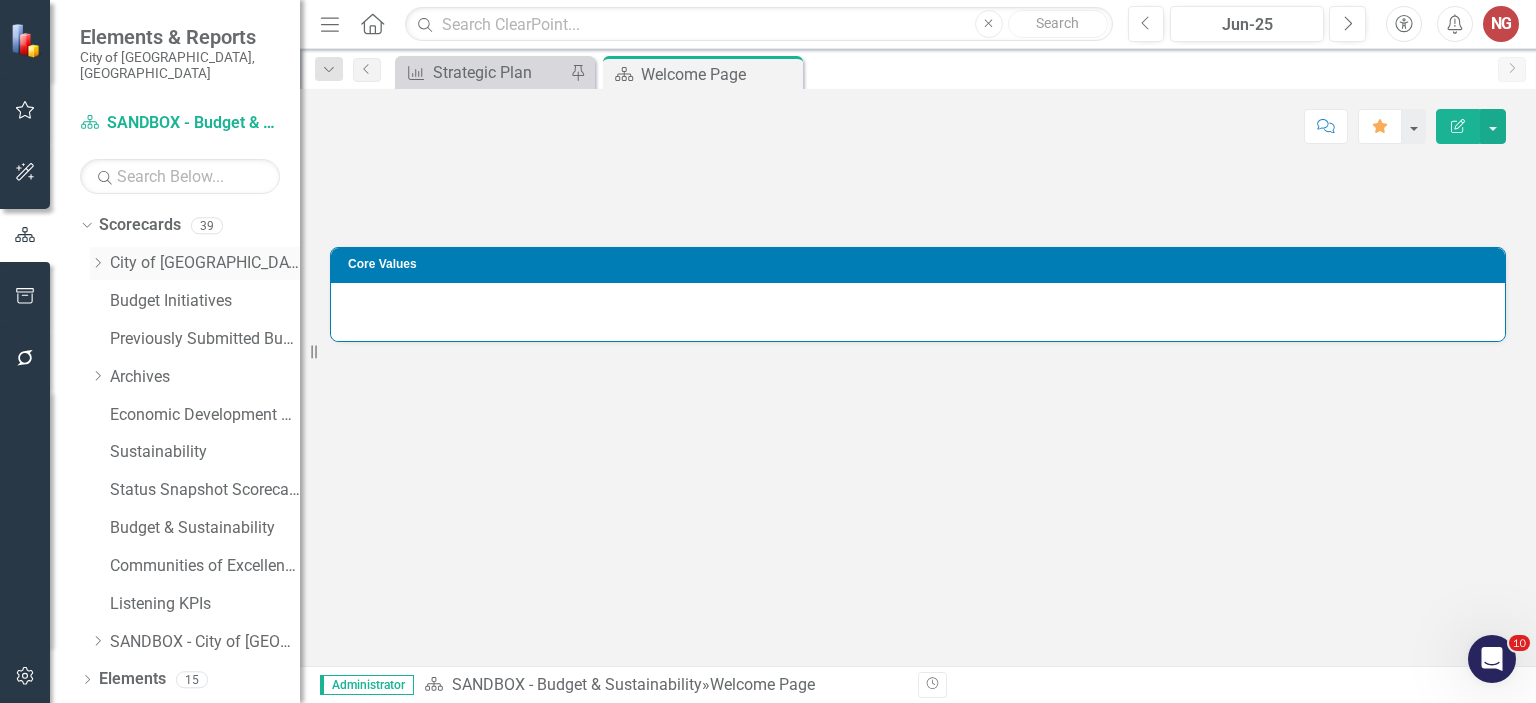 click on "Dropdown" 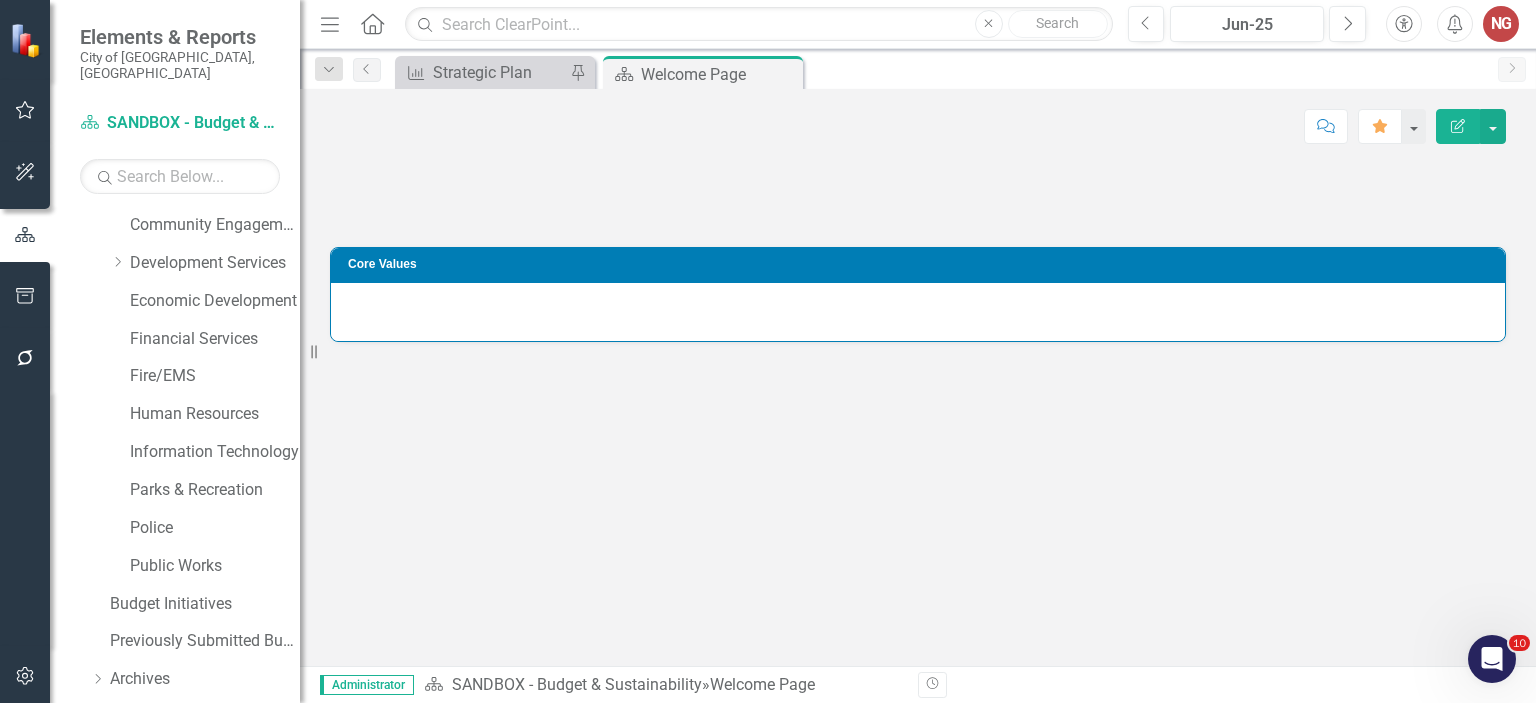scroll, scrollTop: 304, scrollLeft: 0, axis: vertical 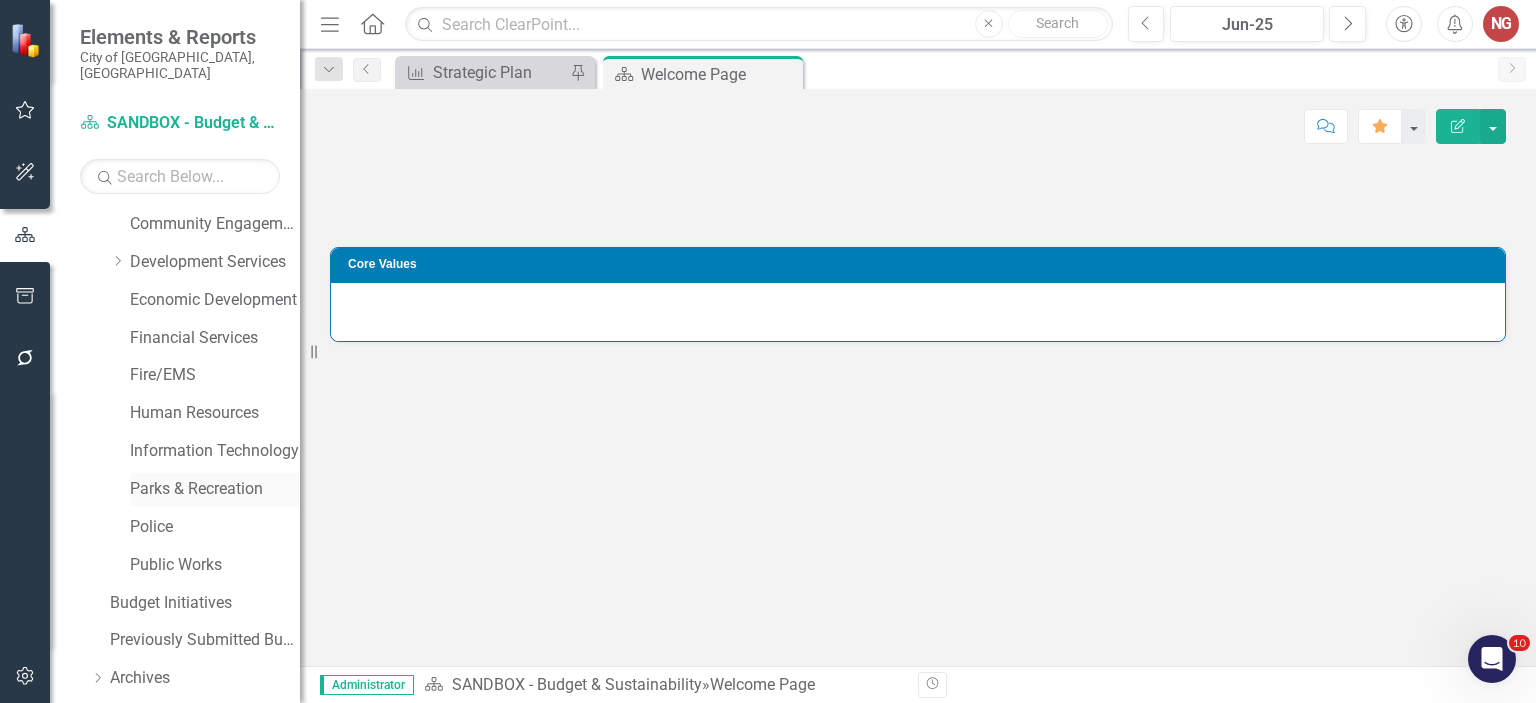 click on "Parks & Recreation" at bounding box center [215, 489] 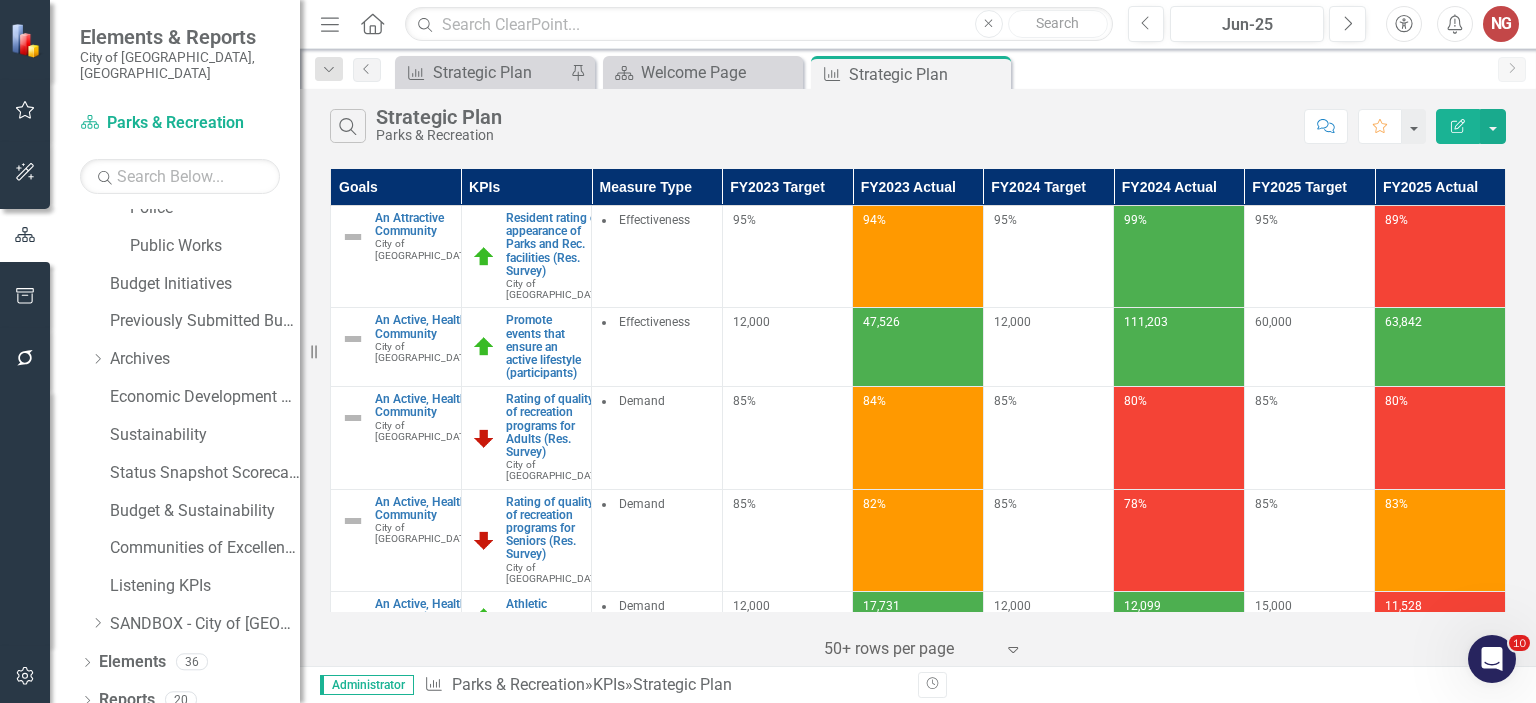 scroll, scrollTop: 624, scrollLeft: 0, axis: vertical 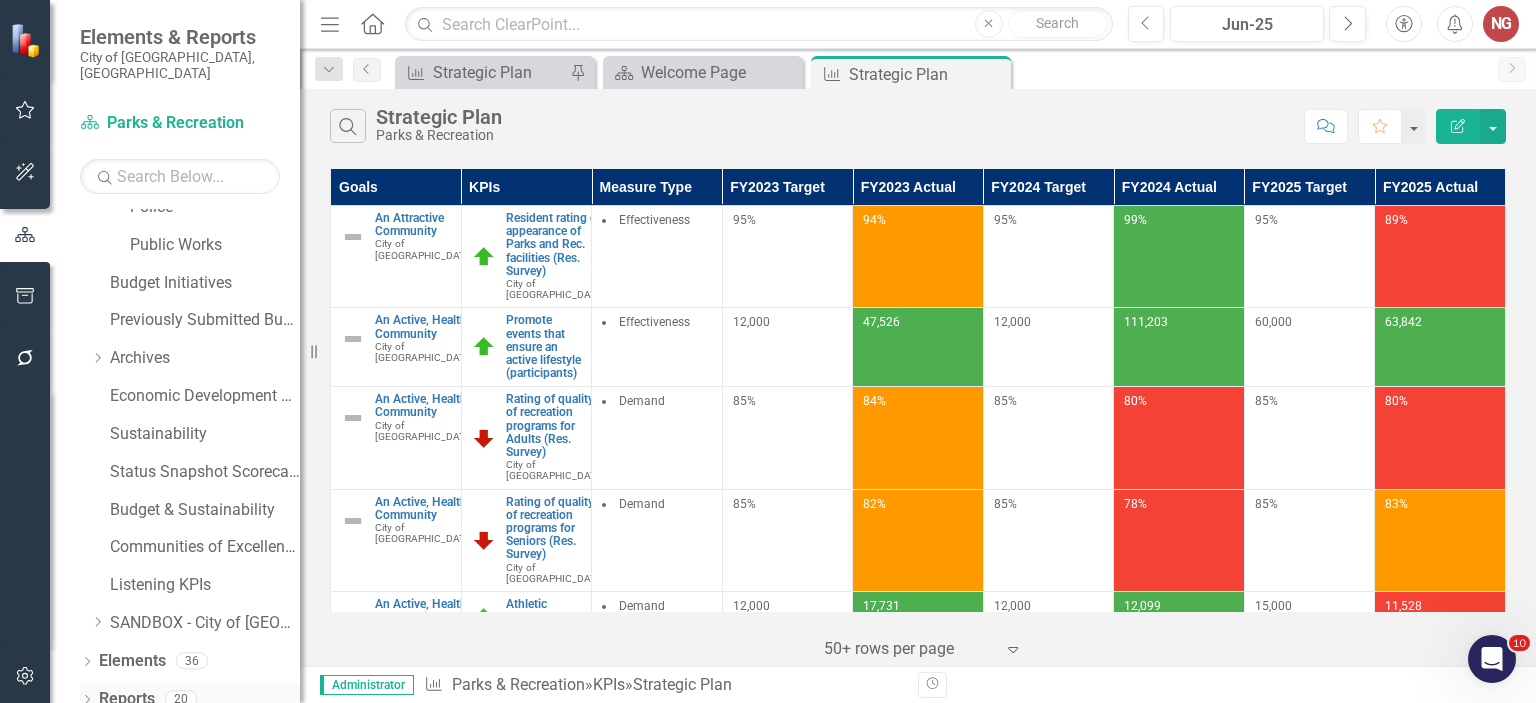 click on "Dropdown" 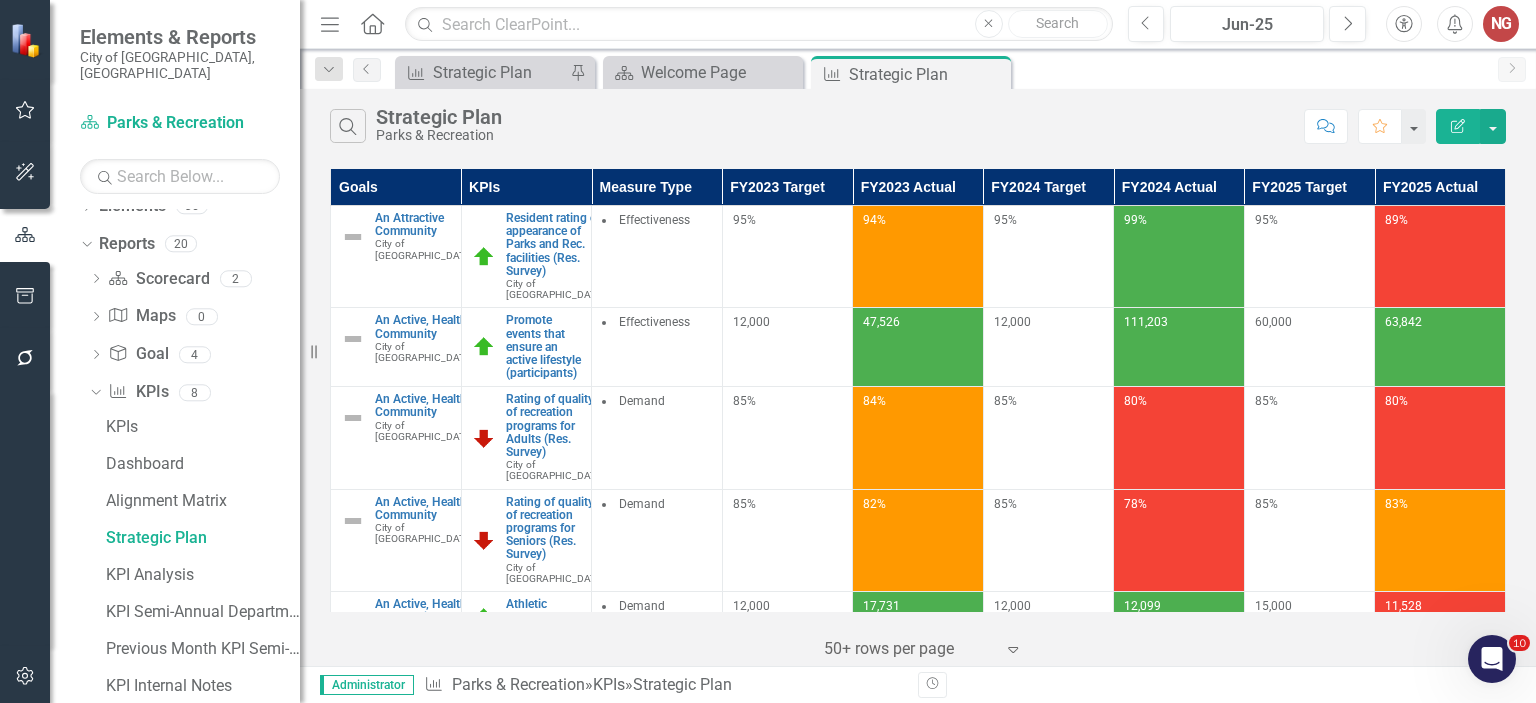 scroll, scrollTop: 1168, scrollLeft: 0, axis: vertical 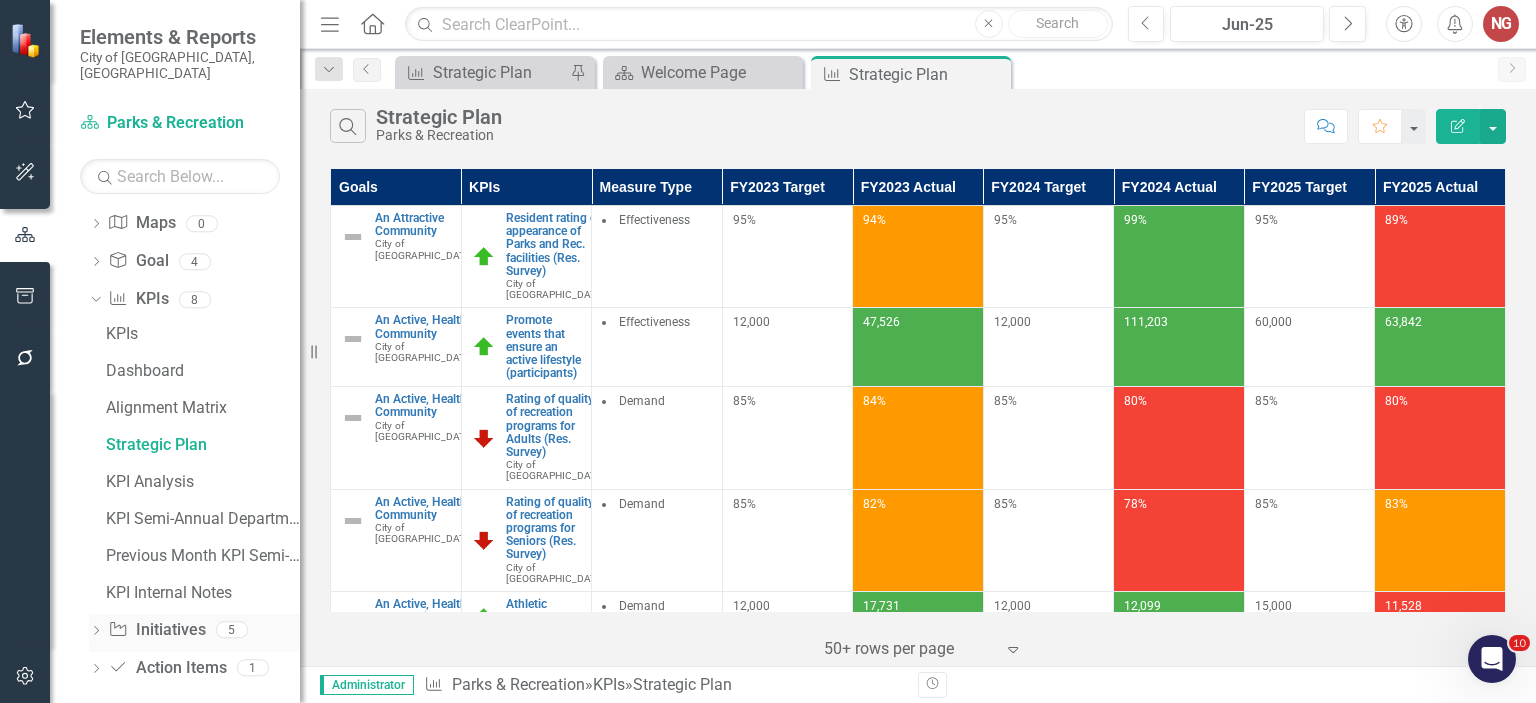 click on "Dropdown" 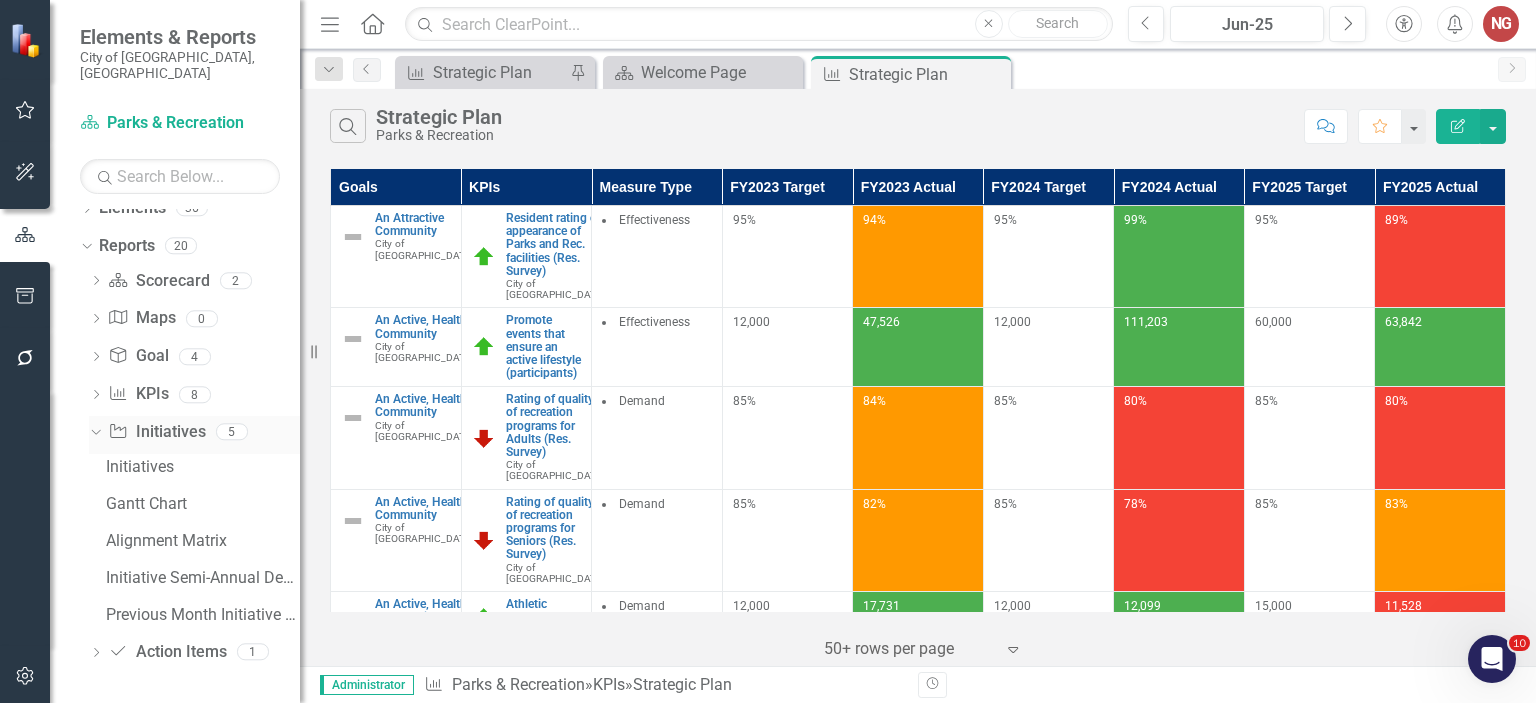 scroll, scrollTop: 1061, scrollLeft: 0, axis: vertical 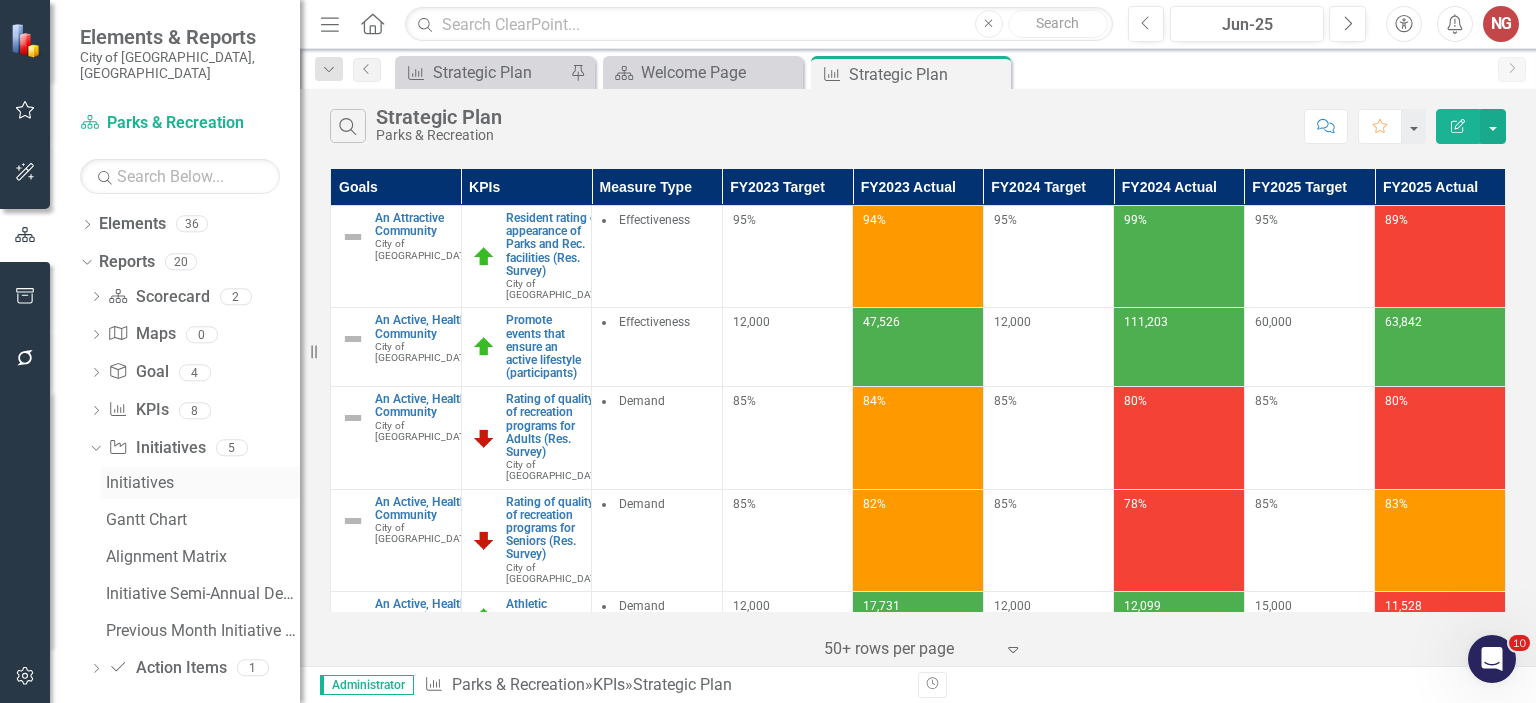 click on "Initiatives" at bounding box center [203, 483] 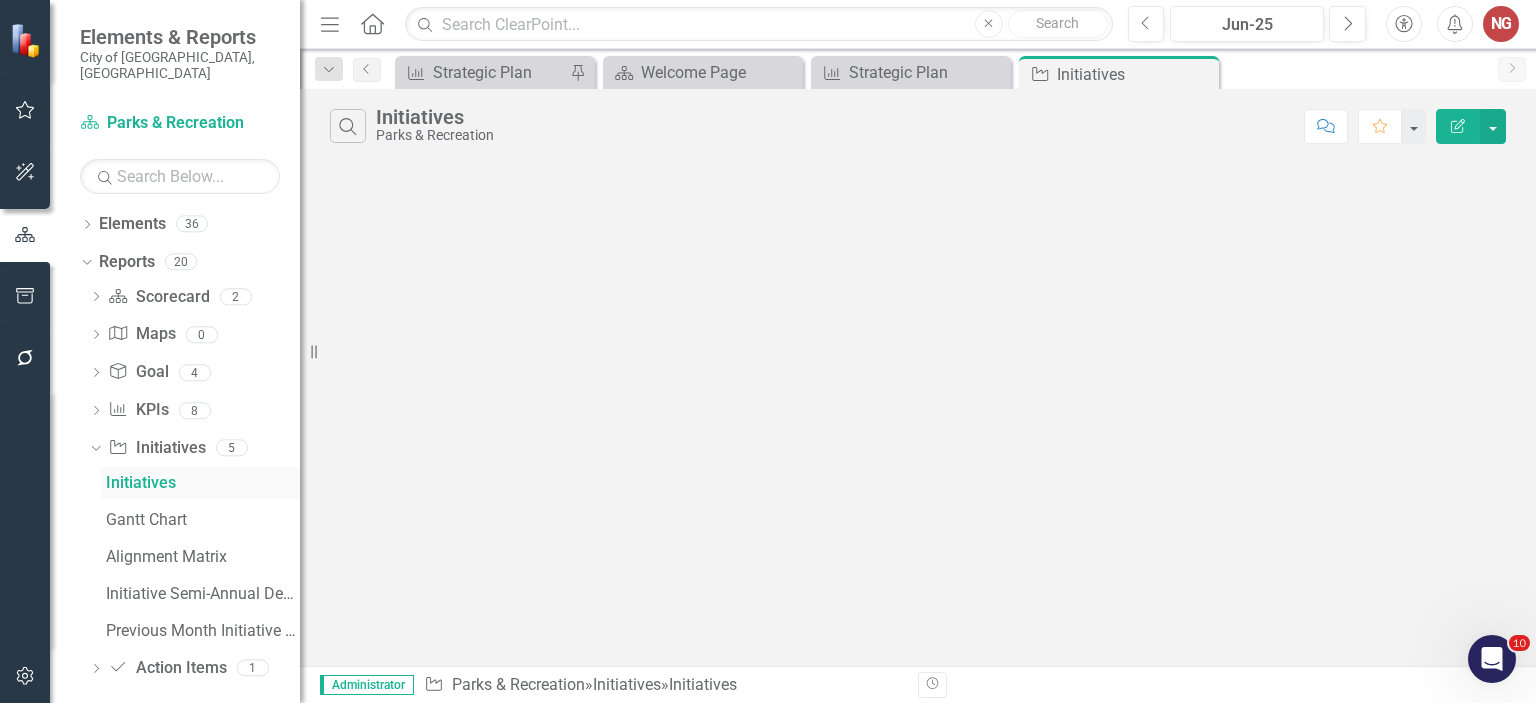 scroll, scrollTop: 840, scrollLeft: 0, axis: vertical 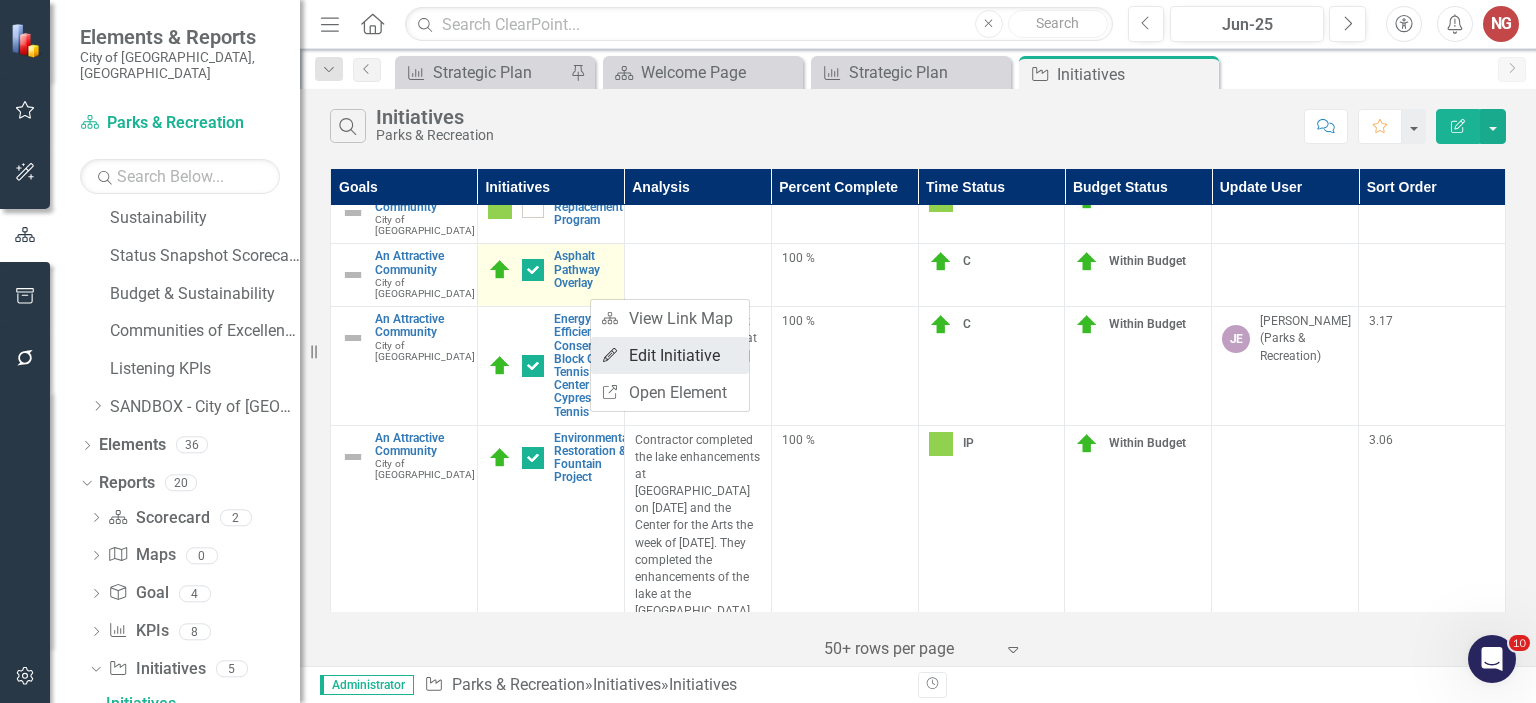 click on "Edit Edit Initiative" at bounding box center (670, 355) 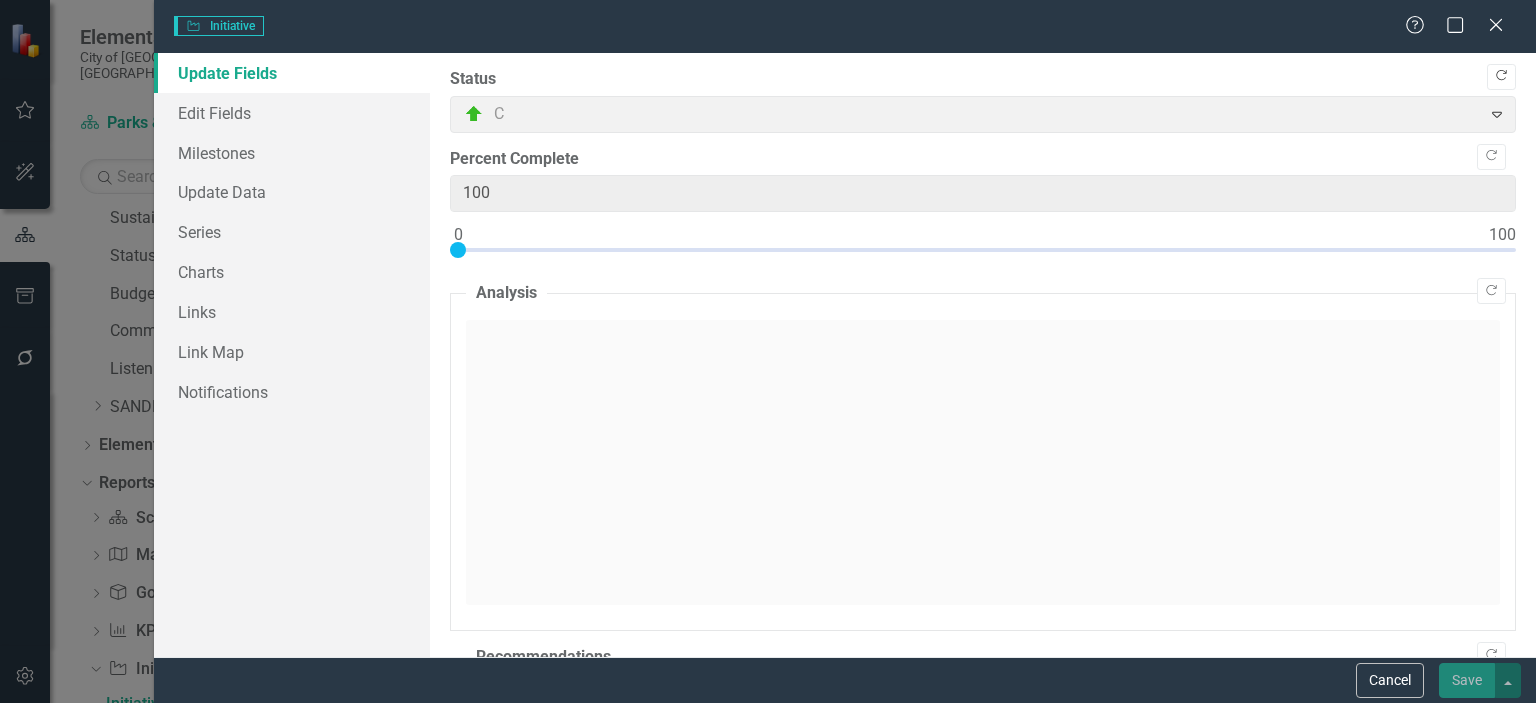 click on "Copy Forward" 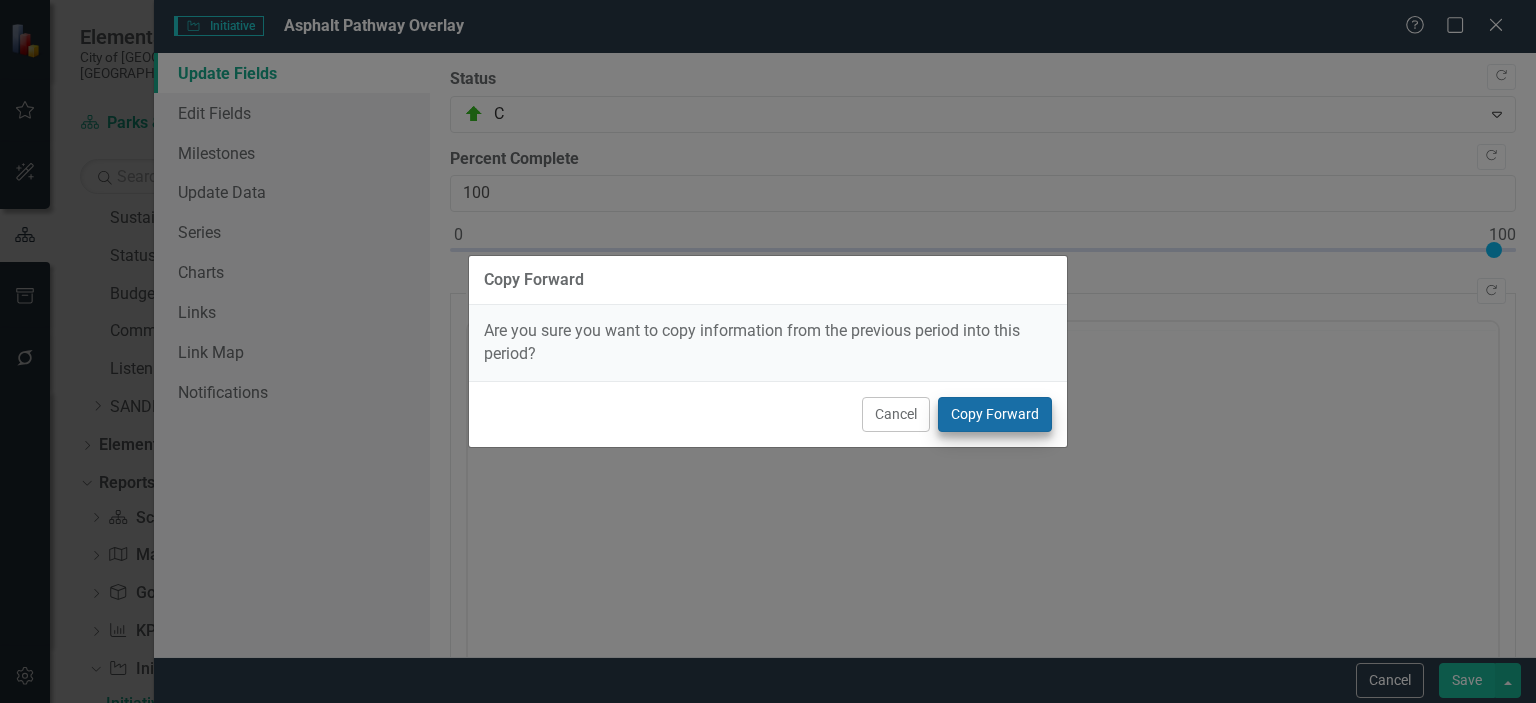 scroll, scrollTop: 0, scrollLeft: 0, axis: both 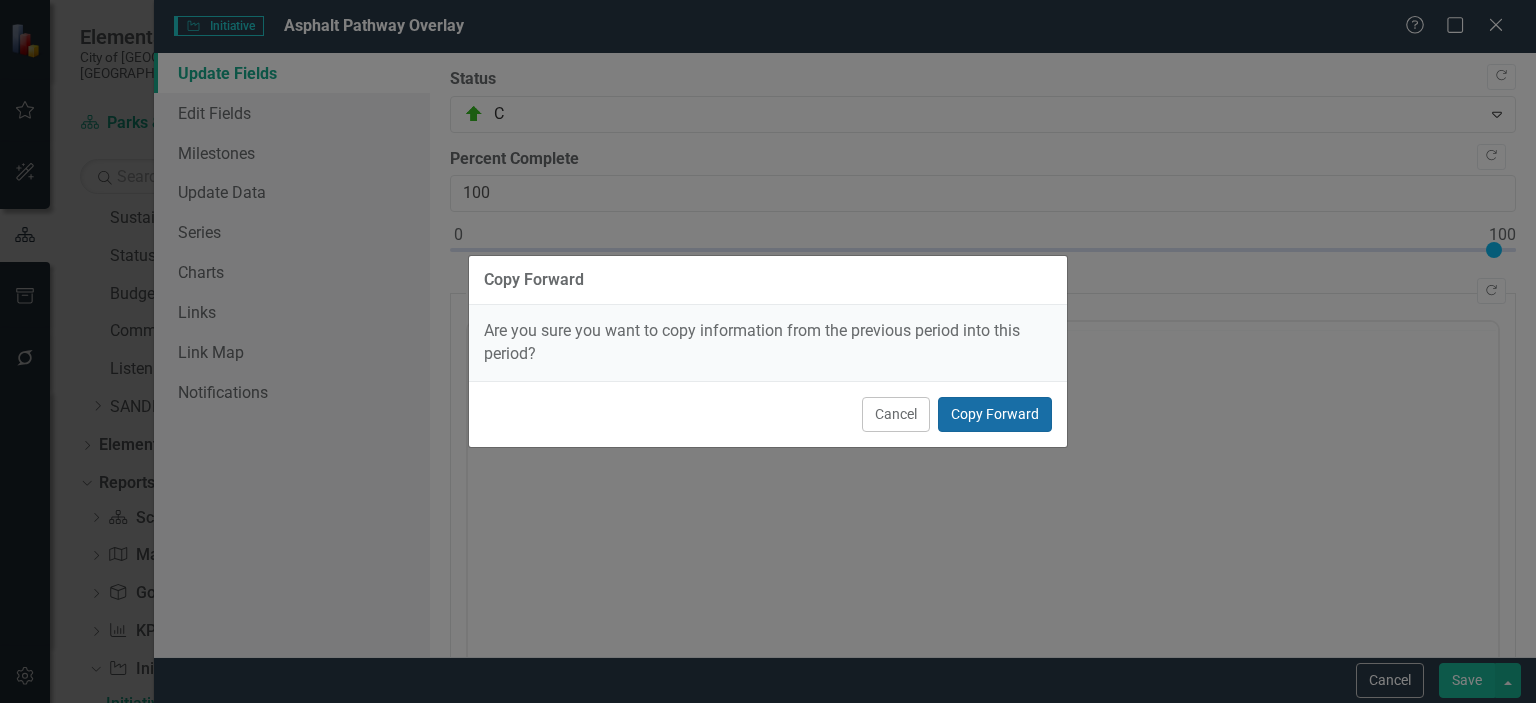 click on "Copy Forward" at bounding box center (995, 414) 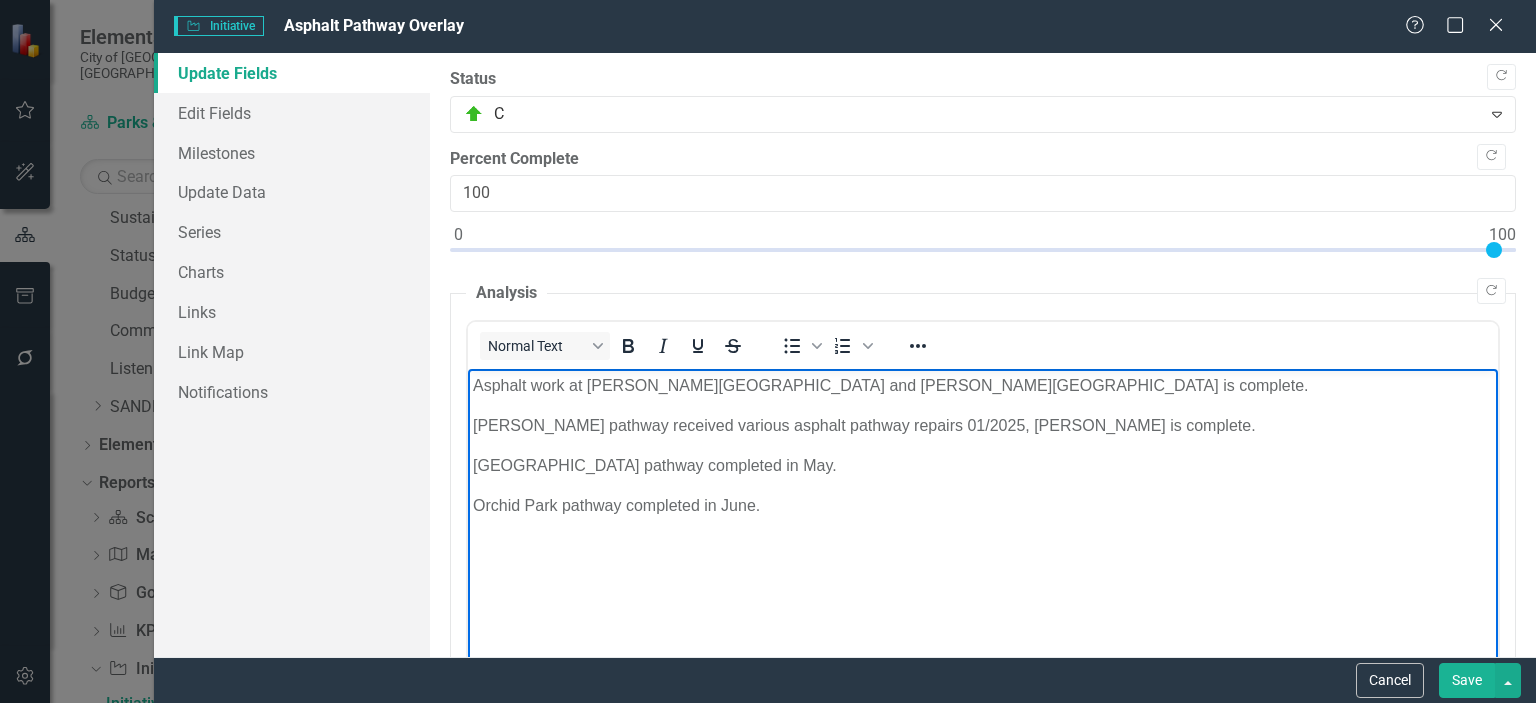 click on "Save" at bounding box center (1467, 680) 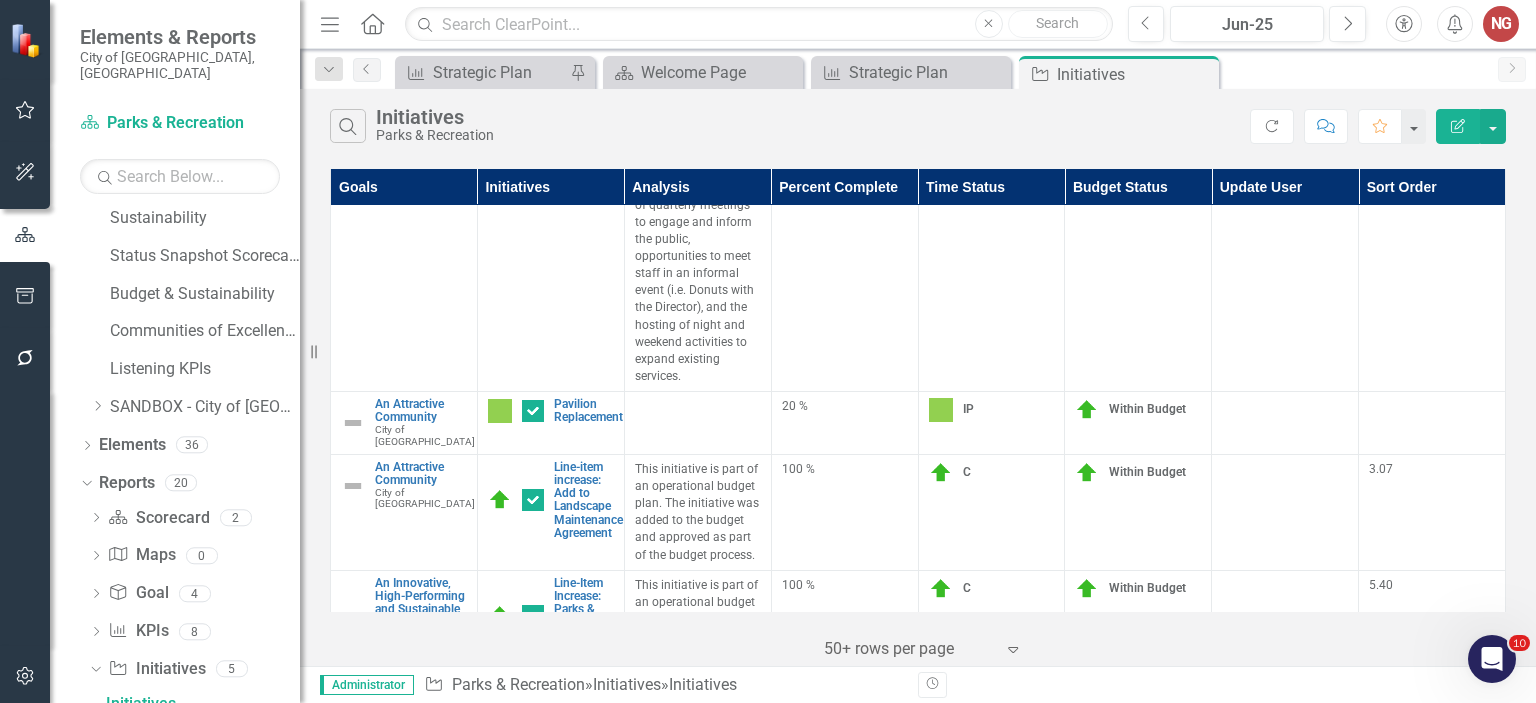 scroll, scrollTop: 3137, scrollLeft: 0, axis: vertical 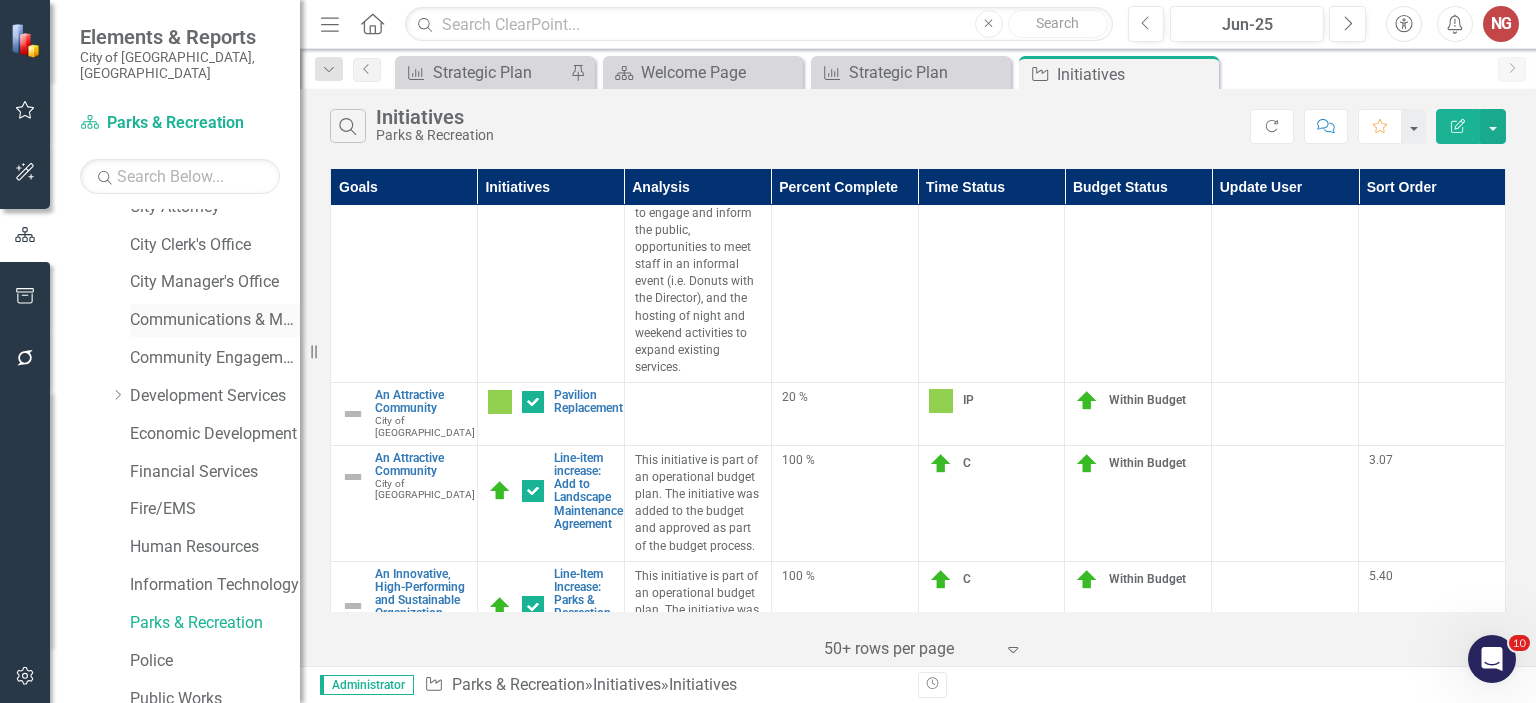 click on "Communications & Marketing" at bounding box center [215, 320] 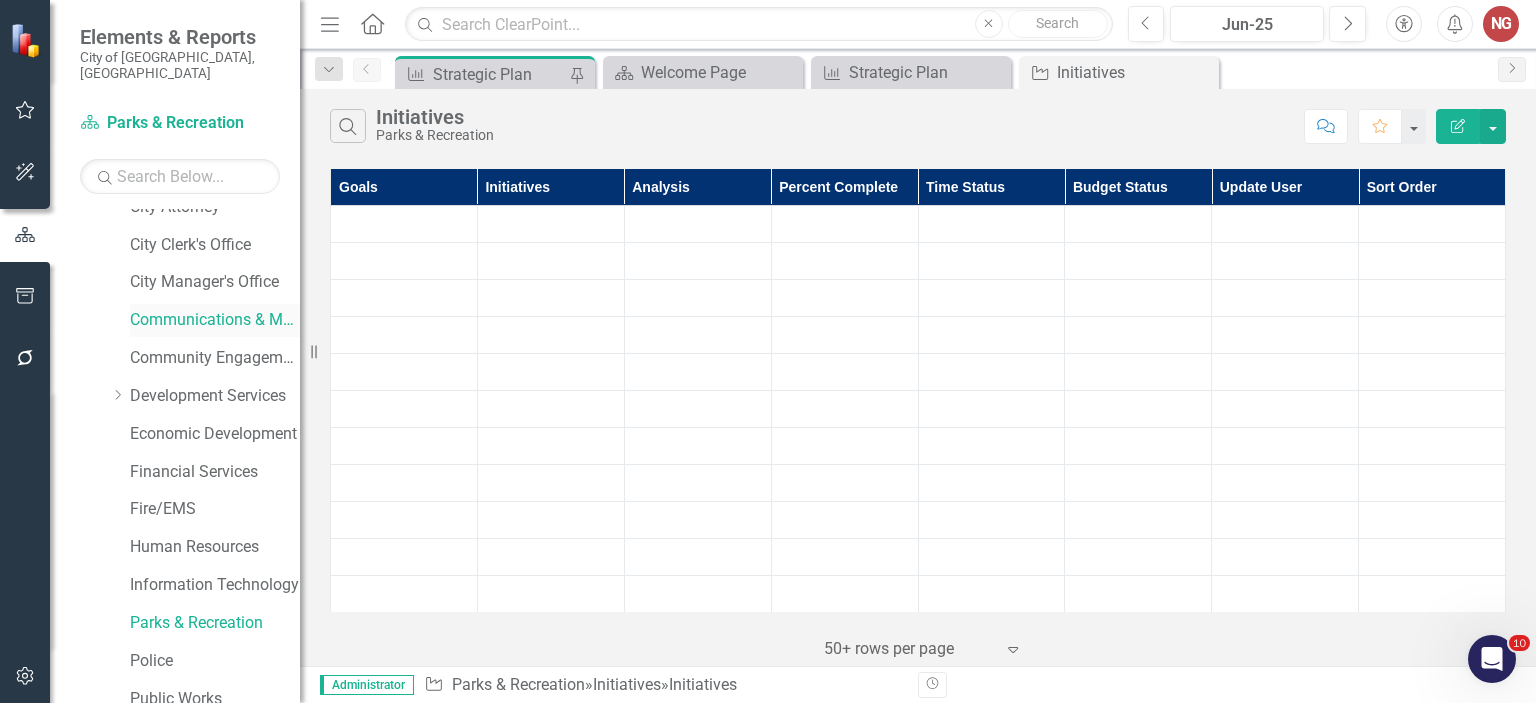 click on "Communications & Marketing" at bounding box center [215, 320] 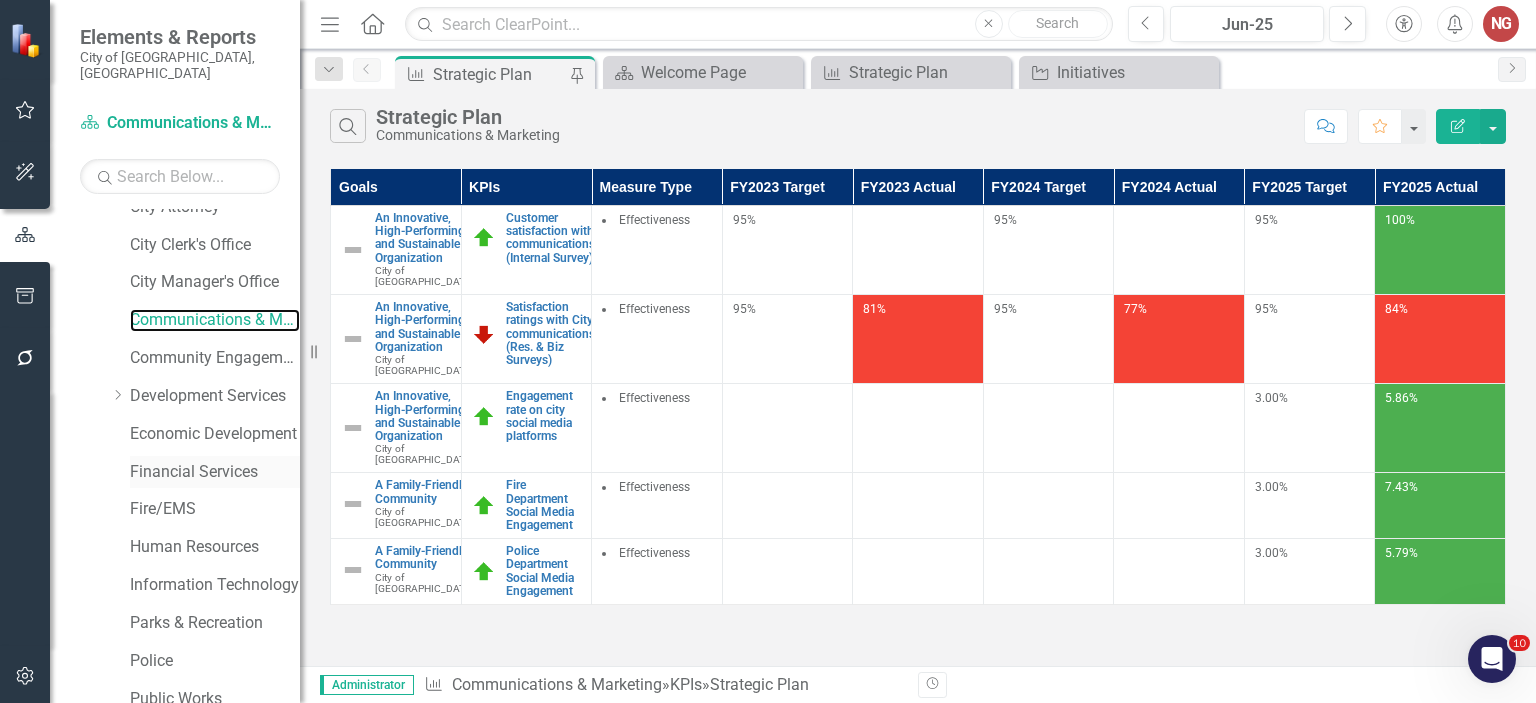 scroll, scrollTop: 0, scrollLeft: 0, axis: both 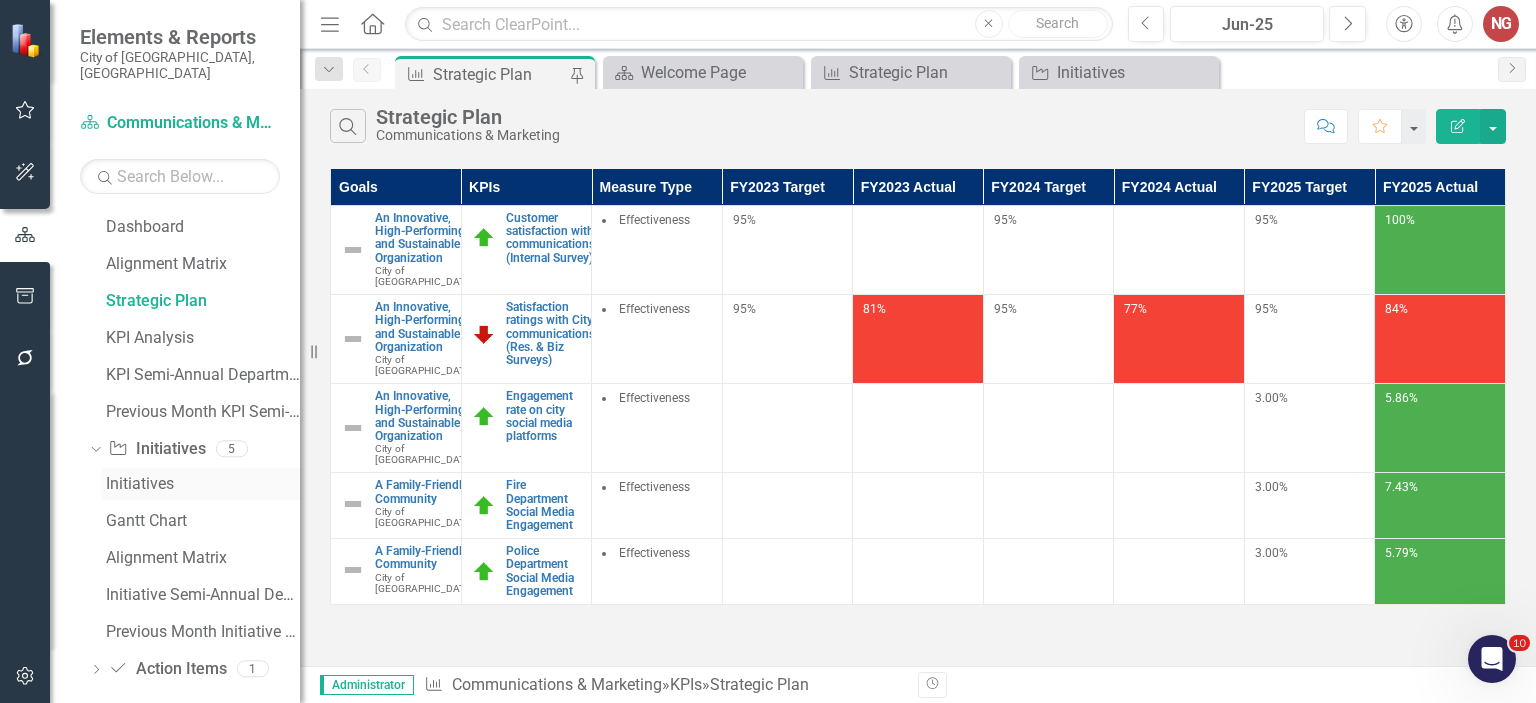 click on "Initiatives" at bounding box center [200, 484] 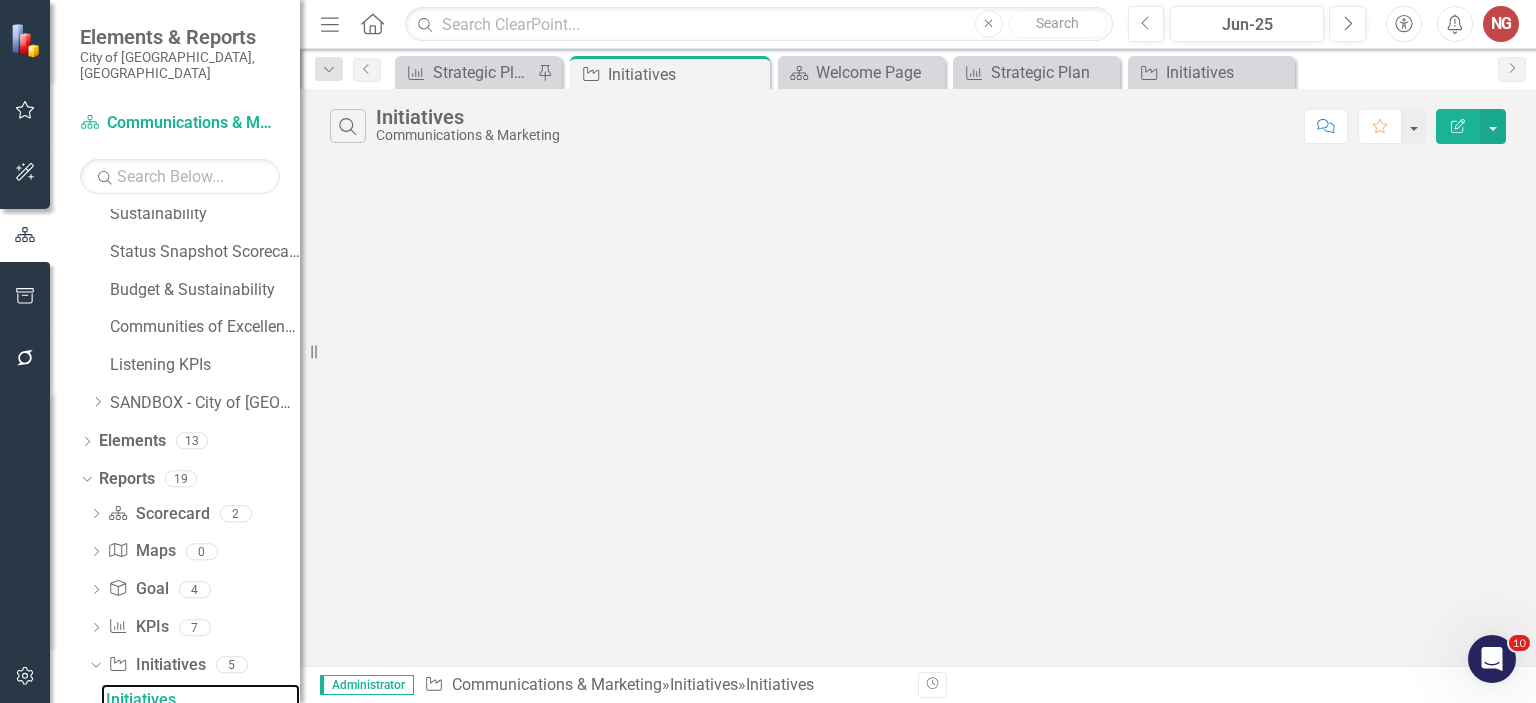scroll, scrollTop: 840, scrollLeft: 0, axis: vertical 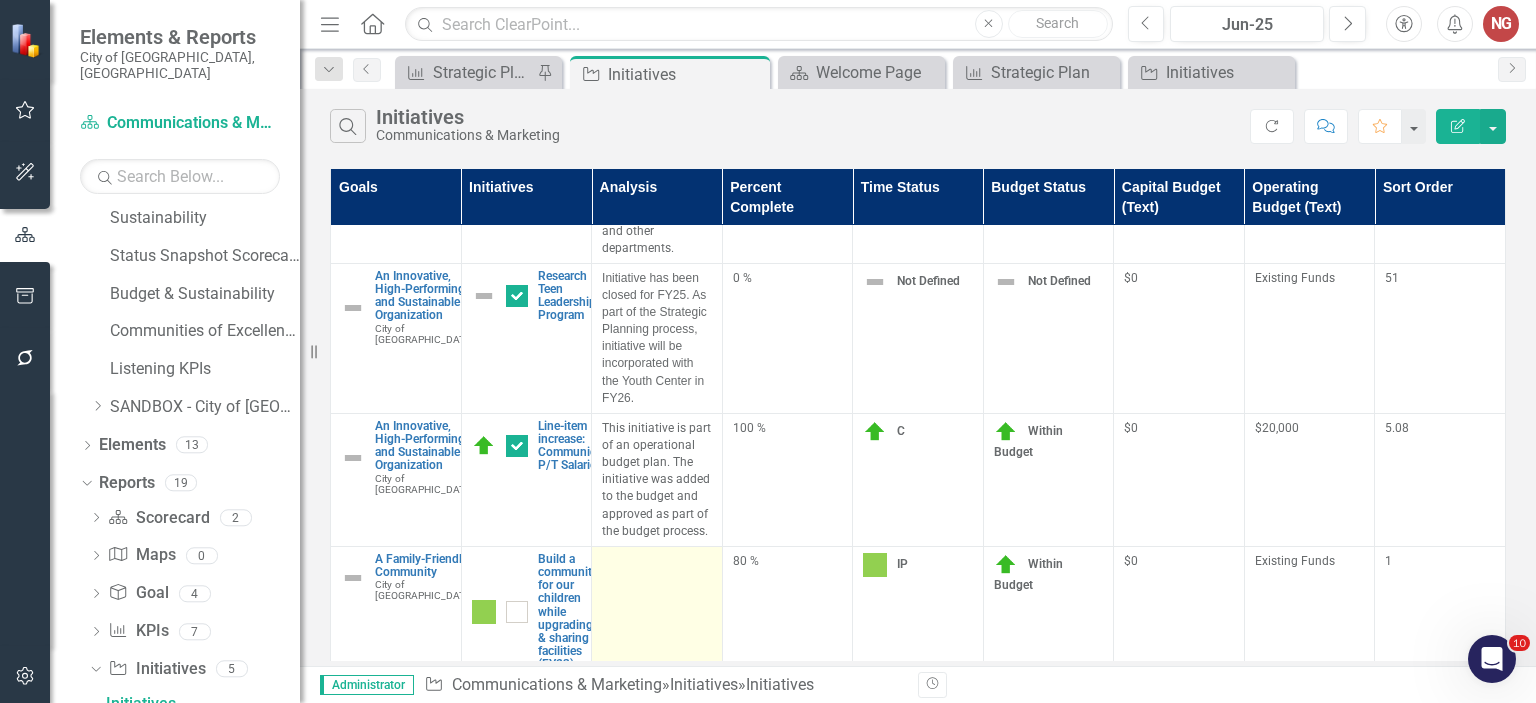 click at bounding box center [657, 612] 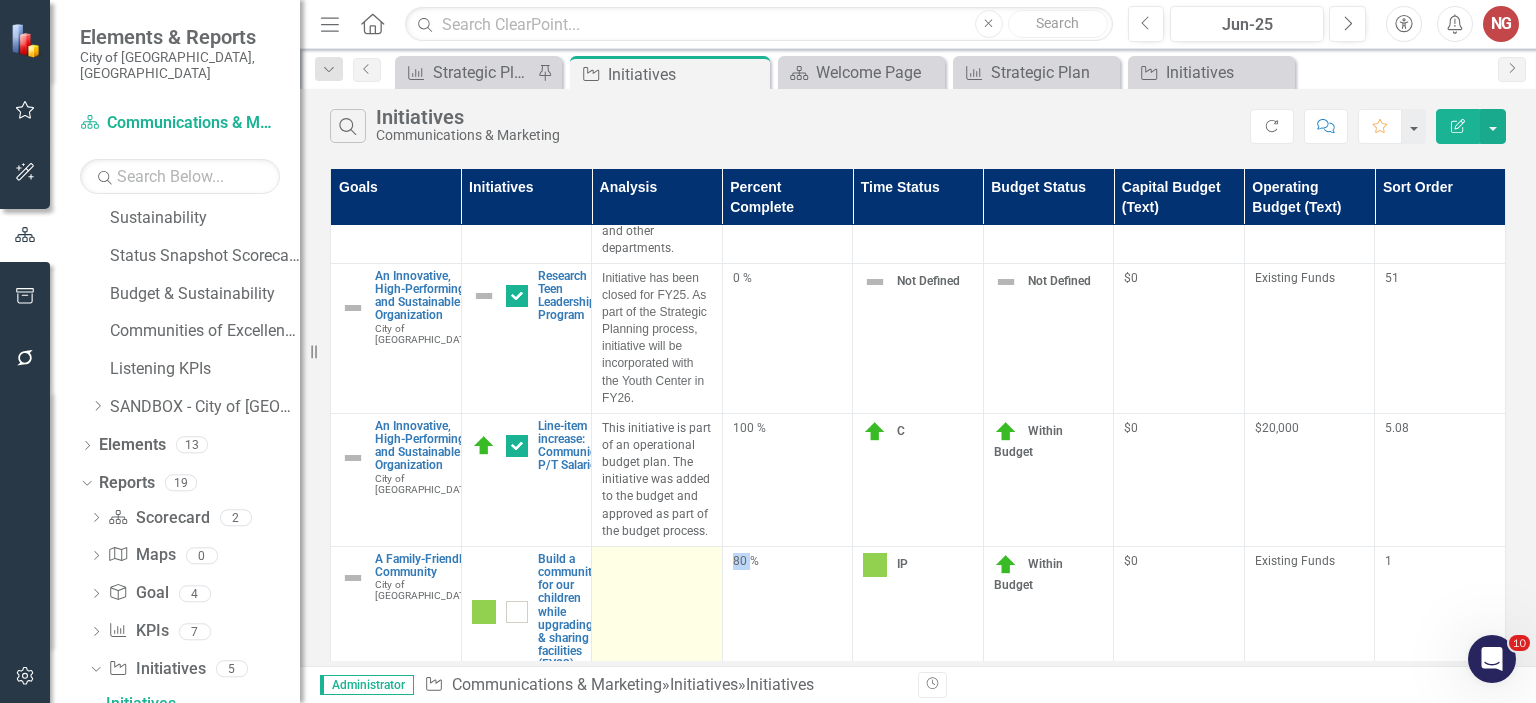 click at bounding box center [657, 612] 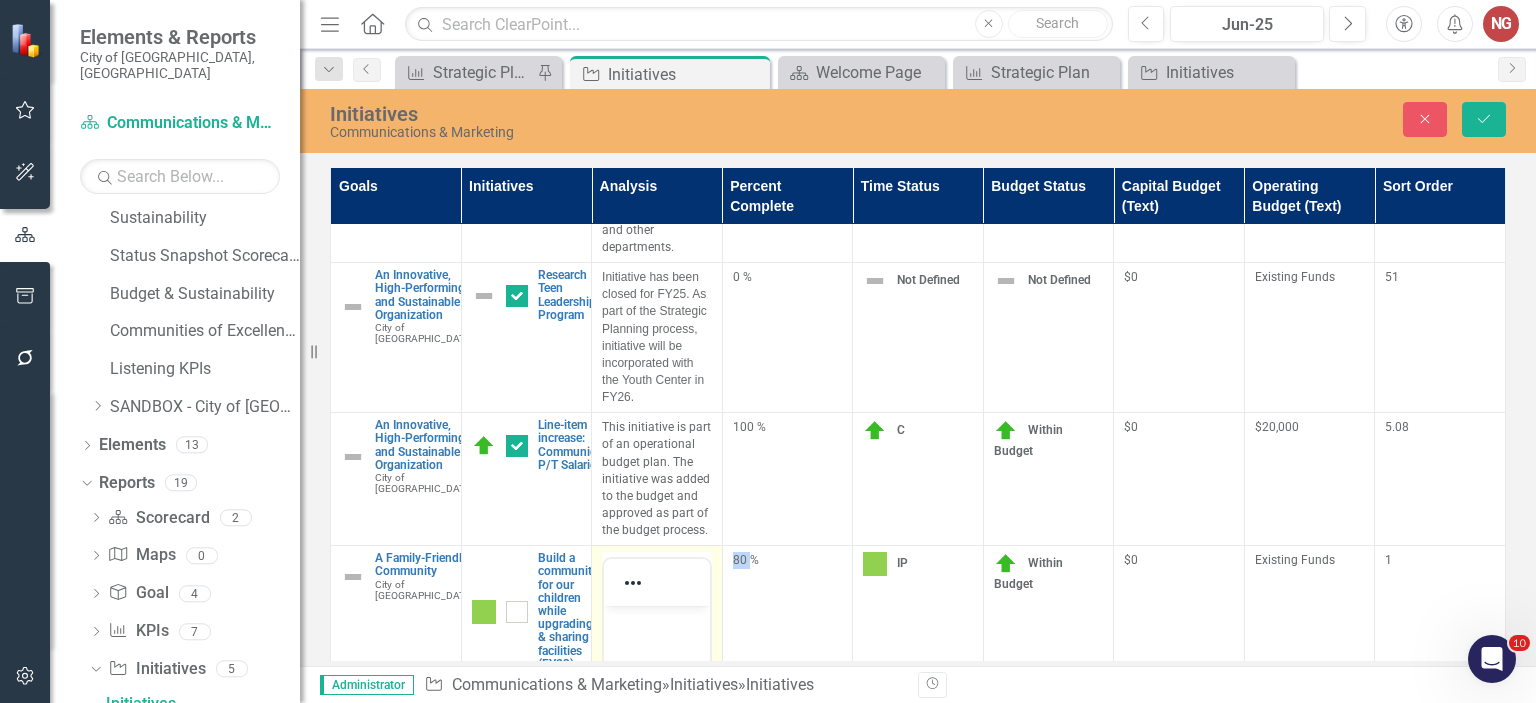 scroll, scrollTop: 0, scrollLeft: 0, axis: both 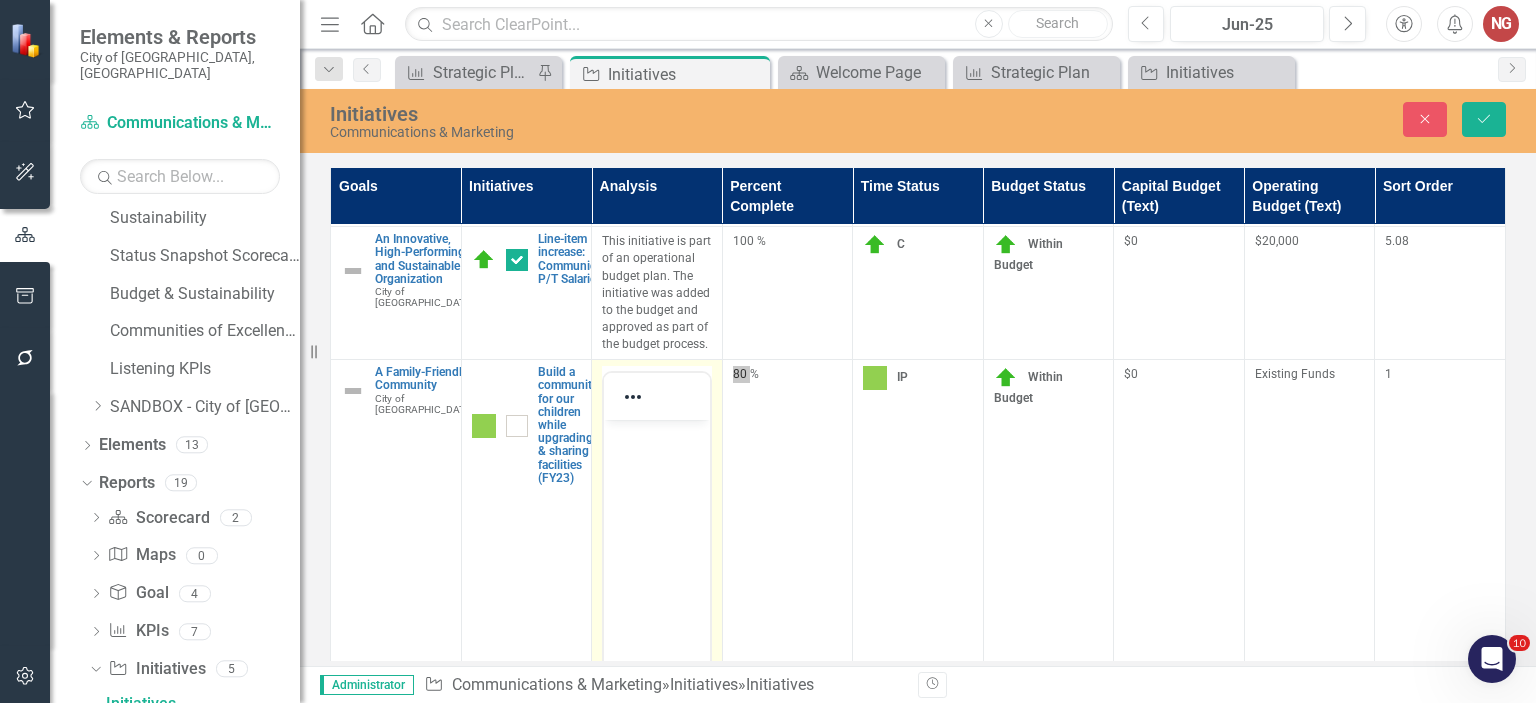 click at bounding box center [657, 570] 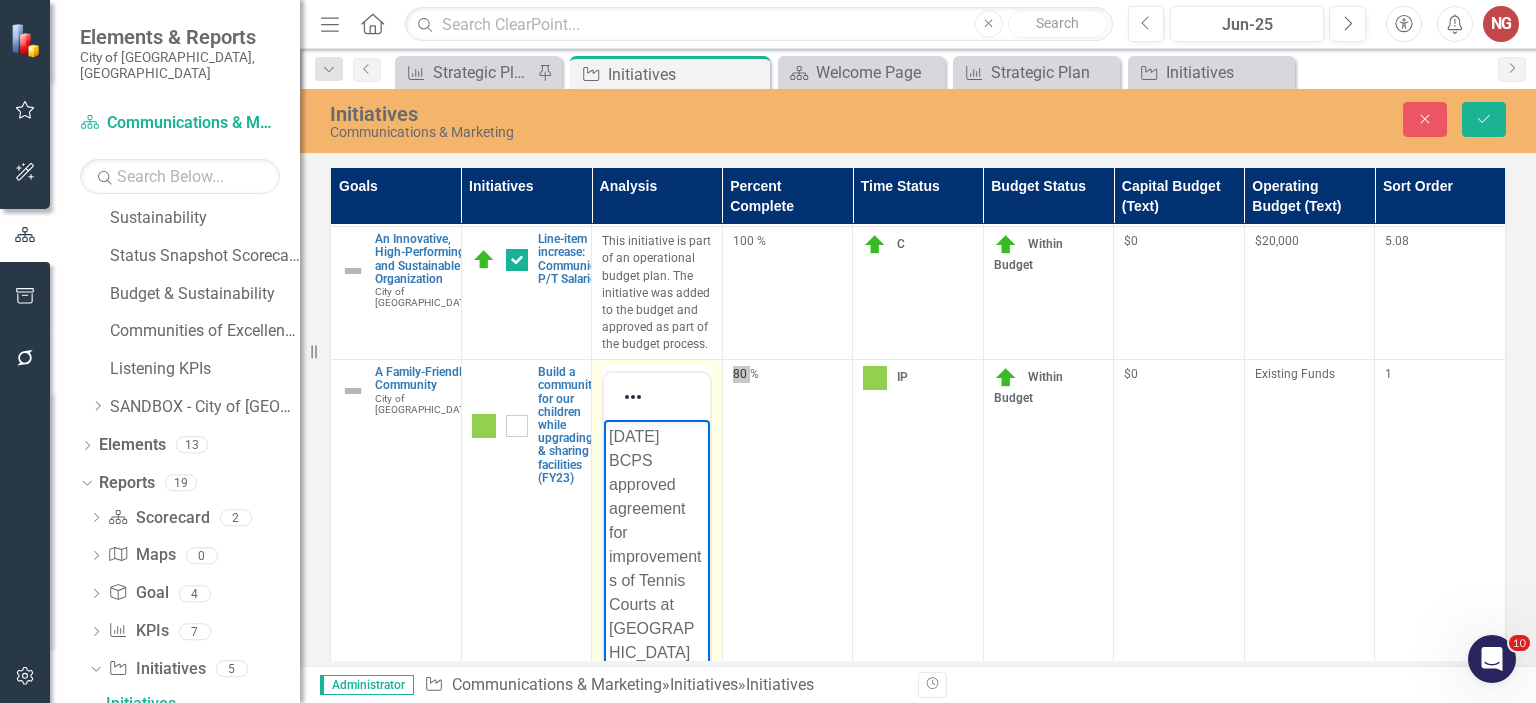 scroll, scrollTop: 307, scrollLeft: 0, axis: vertical 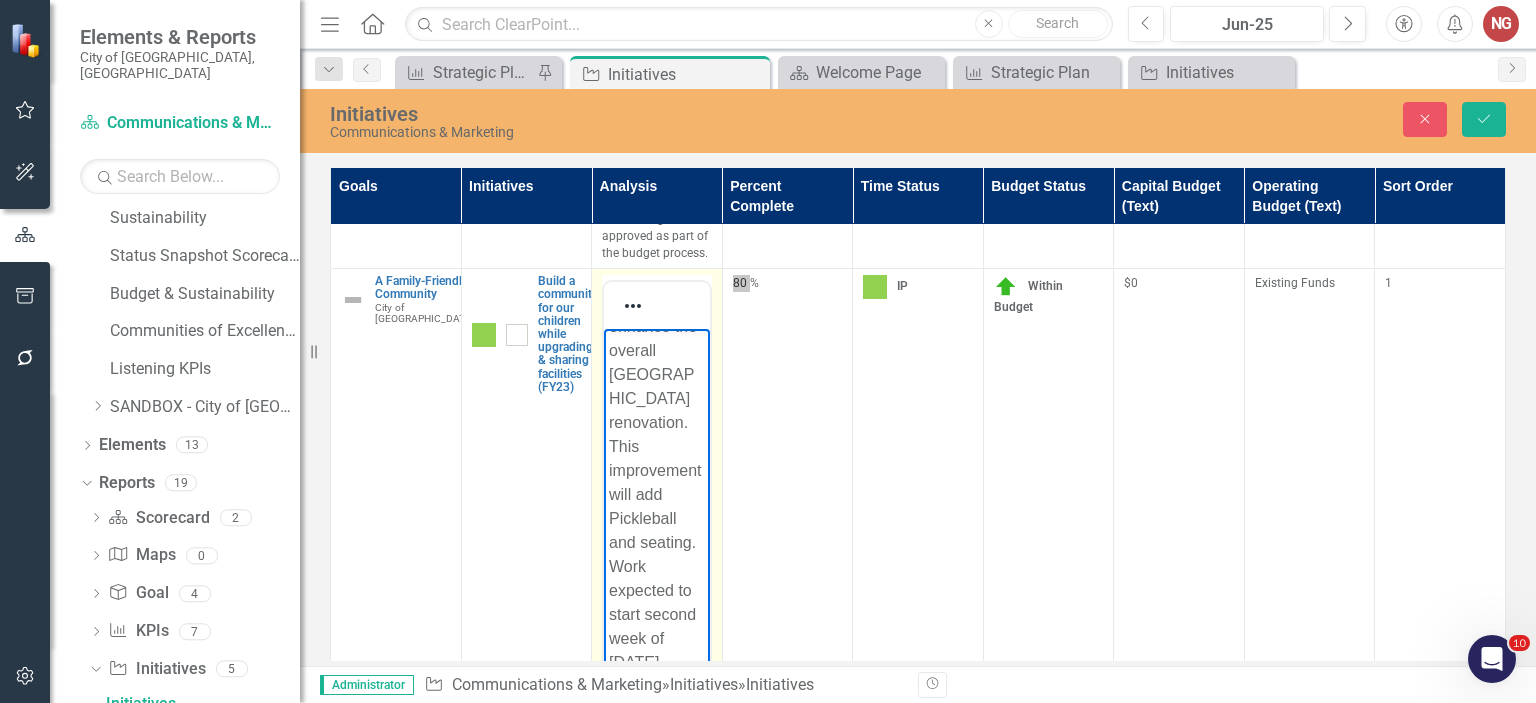 click on "[DATE] BCPS approved agreement for improvements of Tennis Courts at [GEOGRAPHIC_DATA][PERSON_NAME] to enhance the overall [GEOGRAPHIC_DATA] renovation. This improvement will add Pickleball and seating. Work expected to start second week of [DATE]." at bounding box center (657, 351) 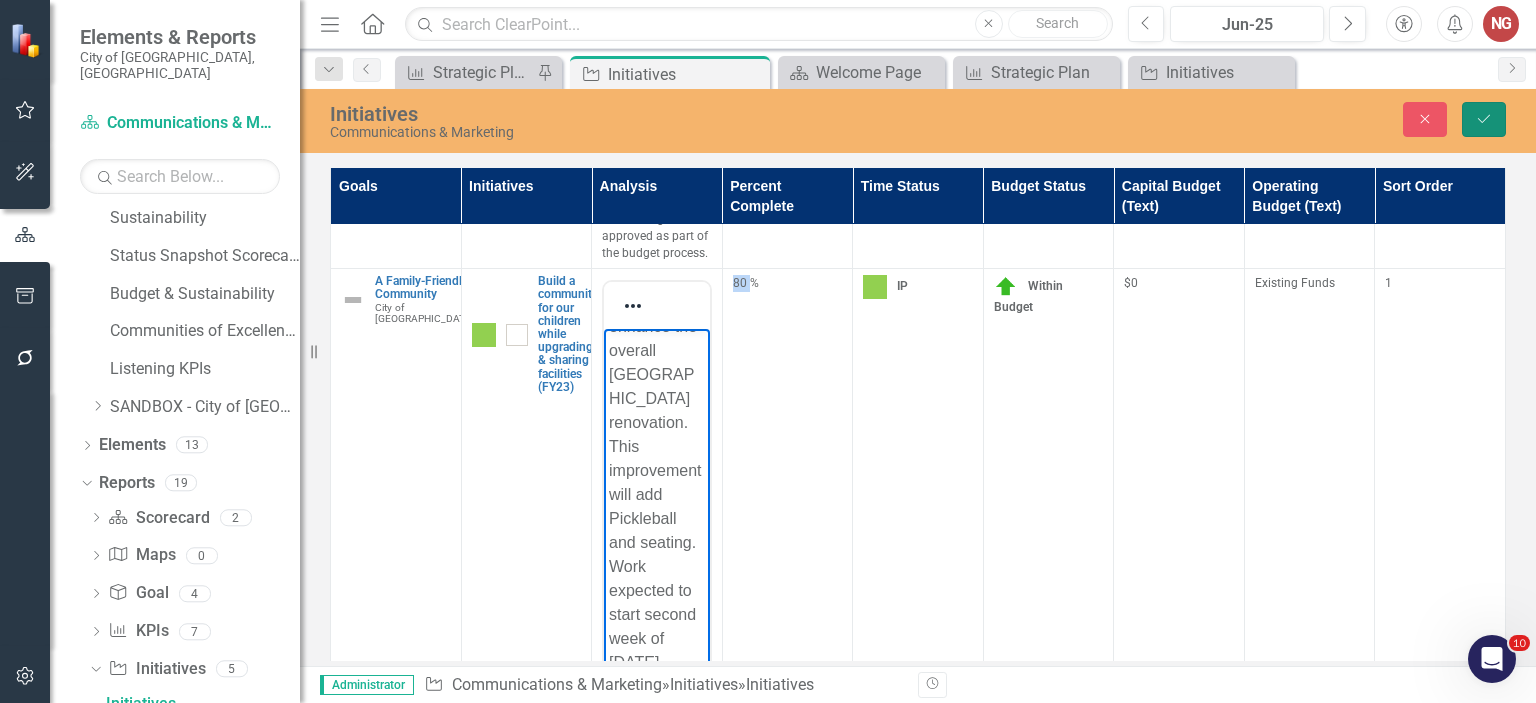 click on "Save" at bounding box center (1484, 119) 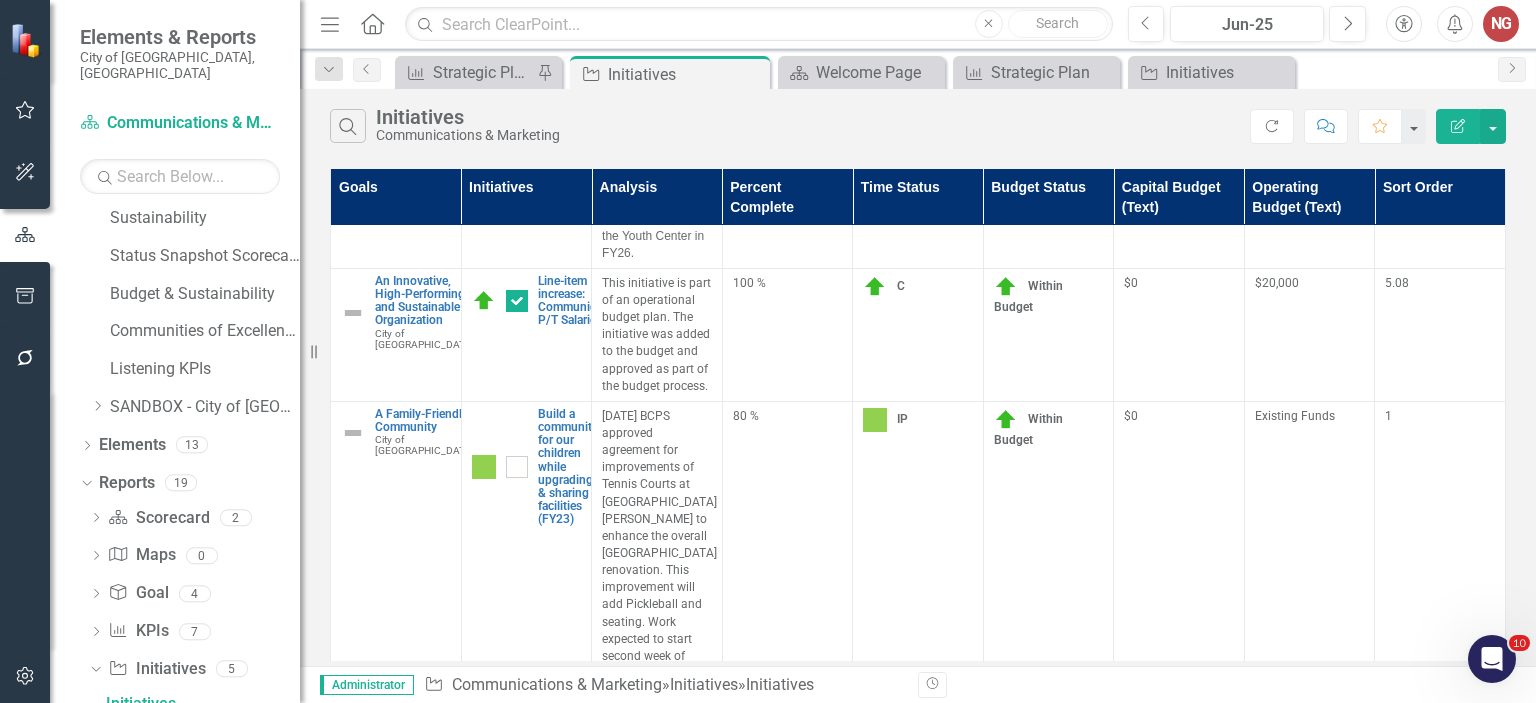 scroll, scrollTop: 1898, scrollLeft: 0, axis: vertical 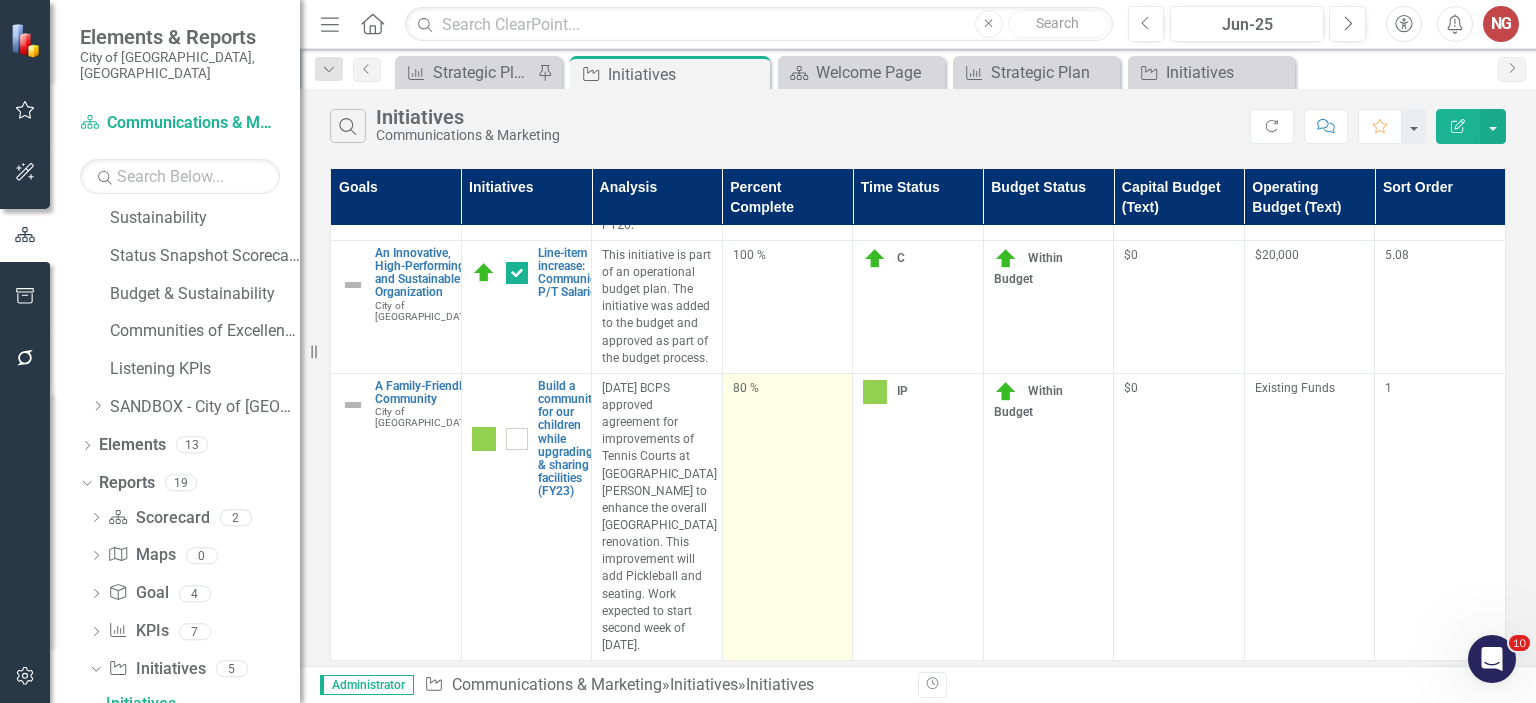 click on "80 %" at bounding box center [788, 388] 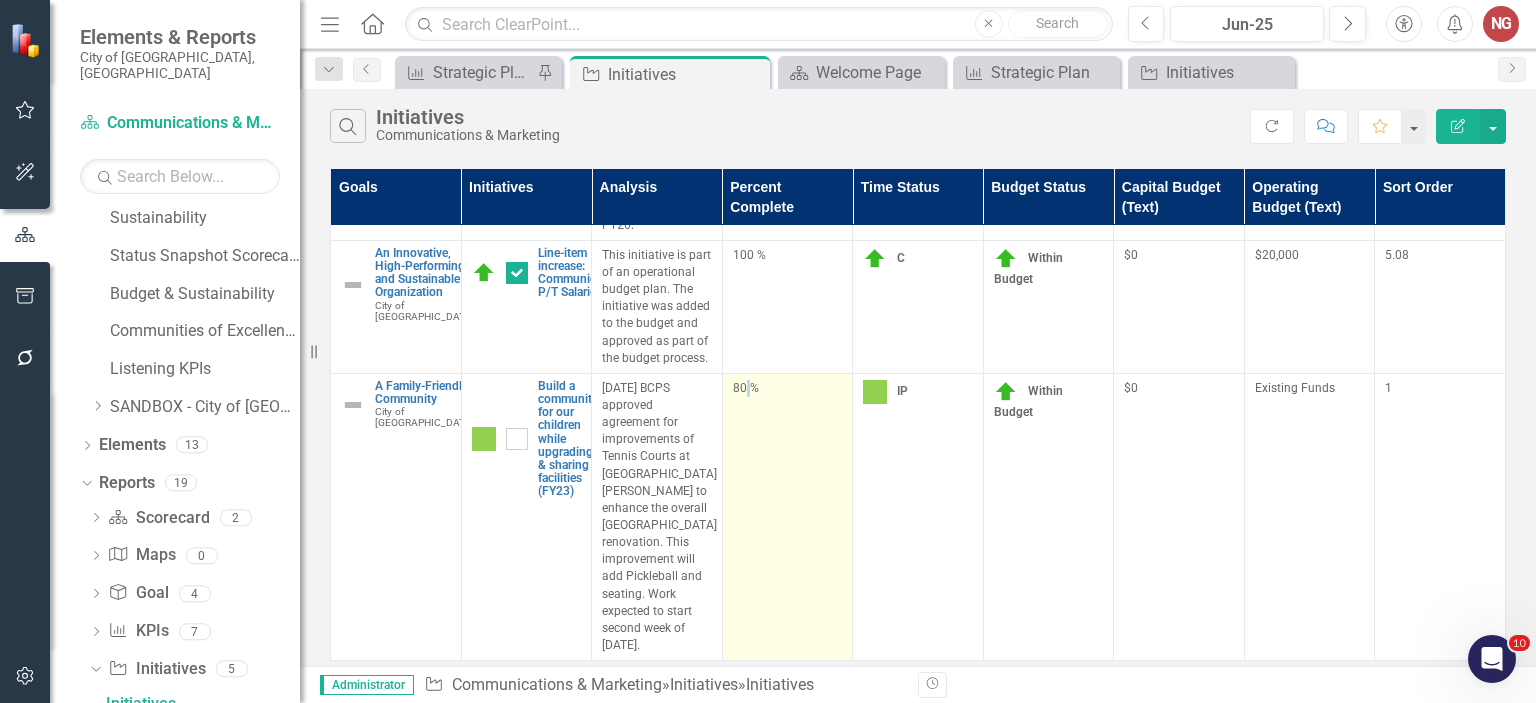 click on "80 %" at bounding box center (788, 388) 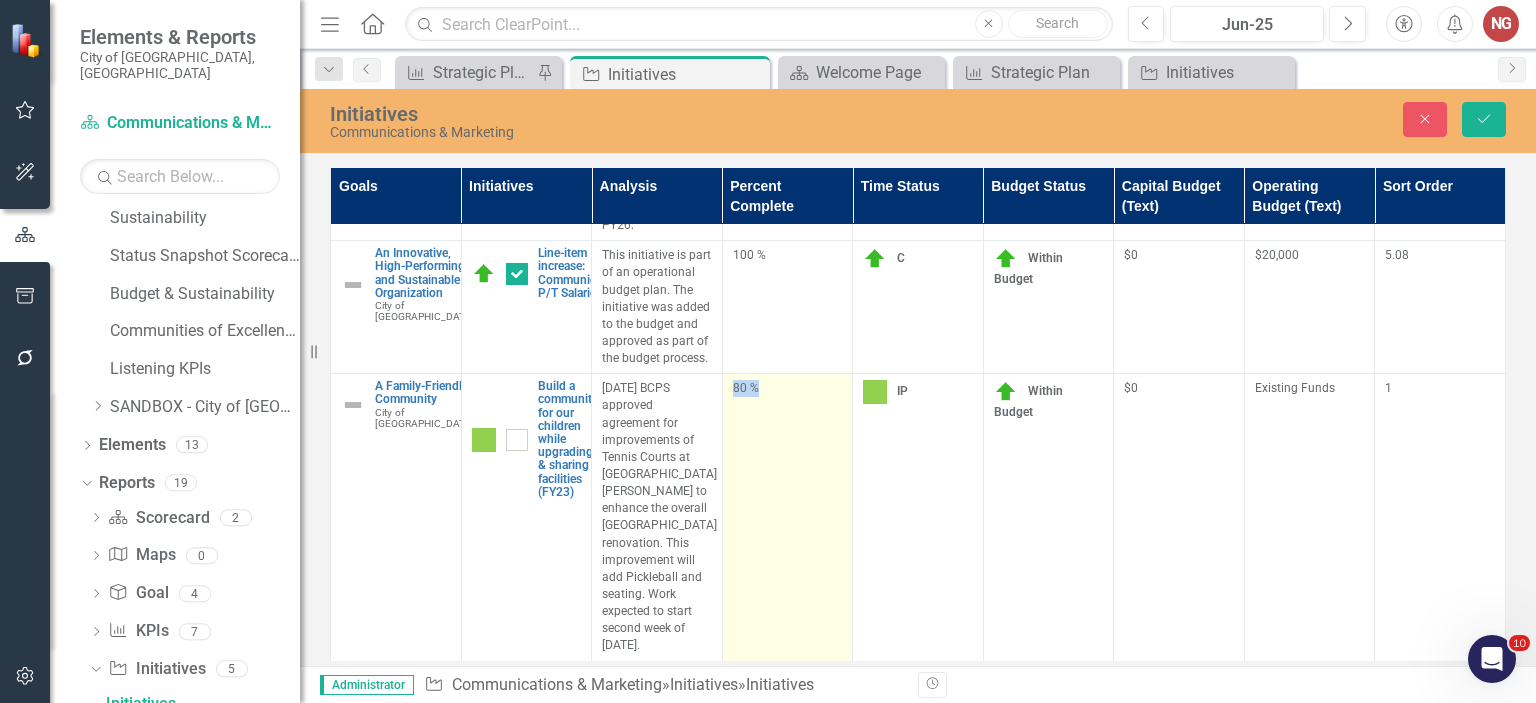 click on "80 %" at bounding box center (788, 388) 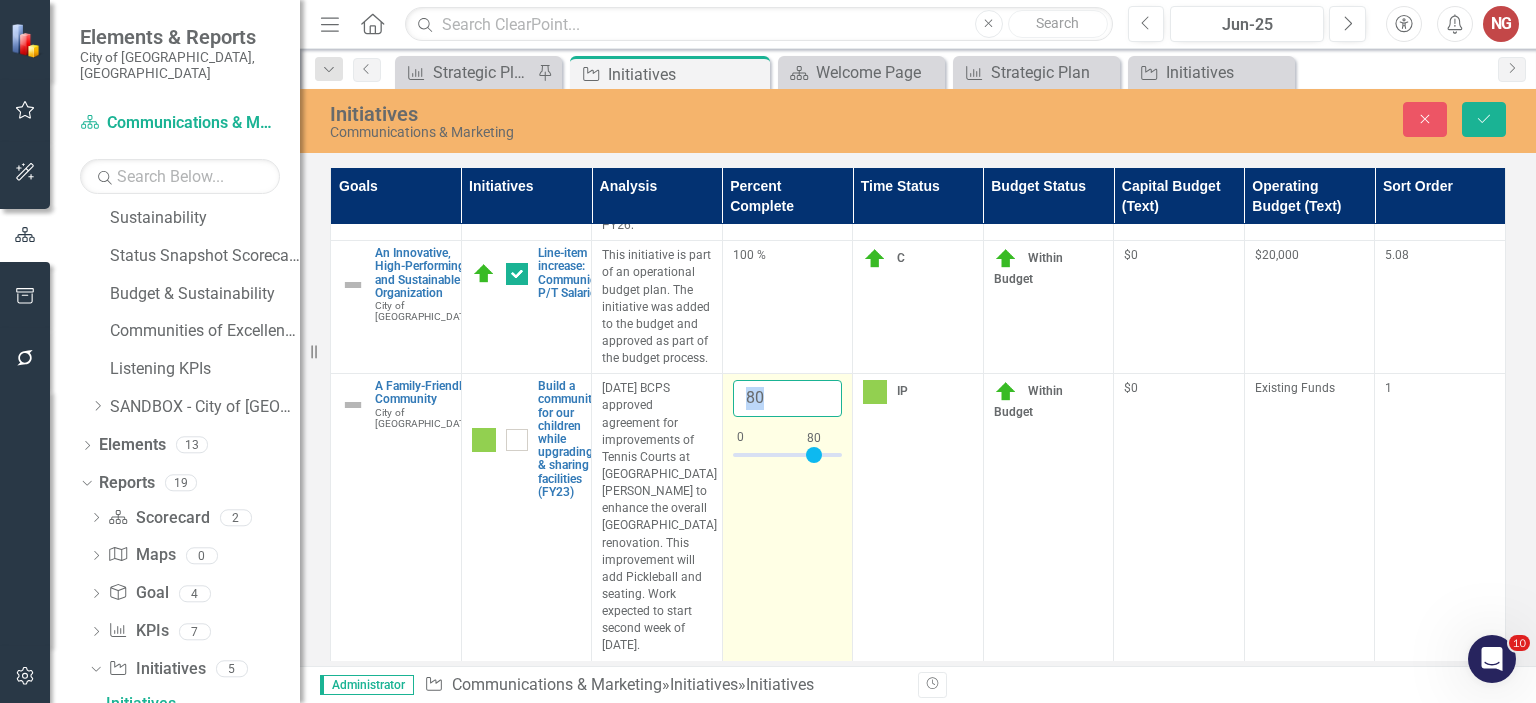 click on "80" at bounding box center (788, 398) 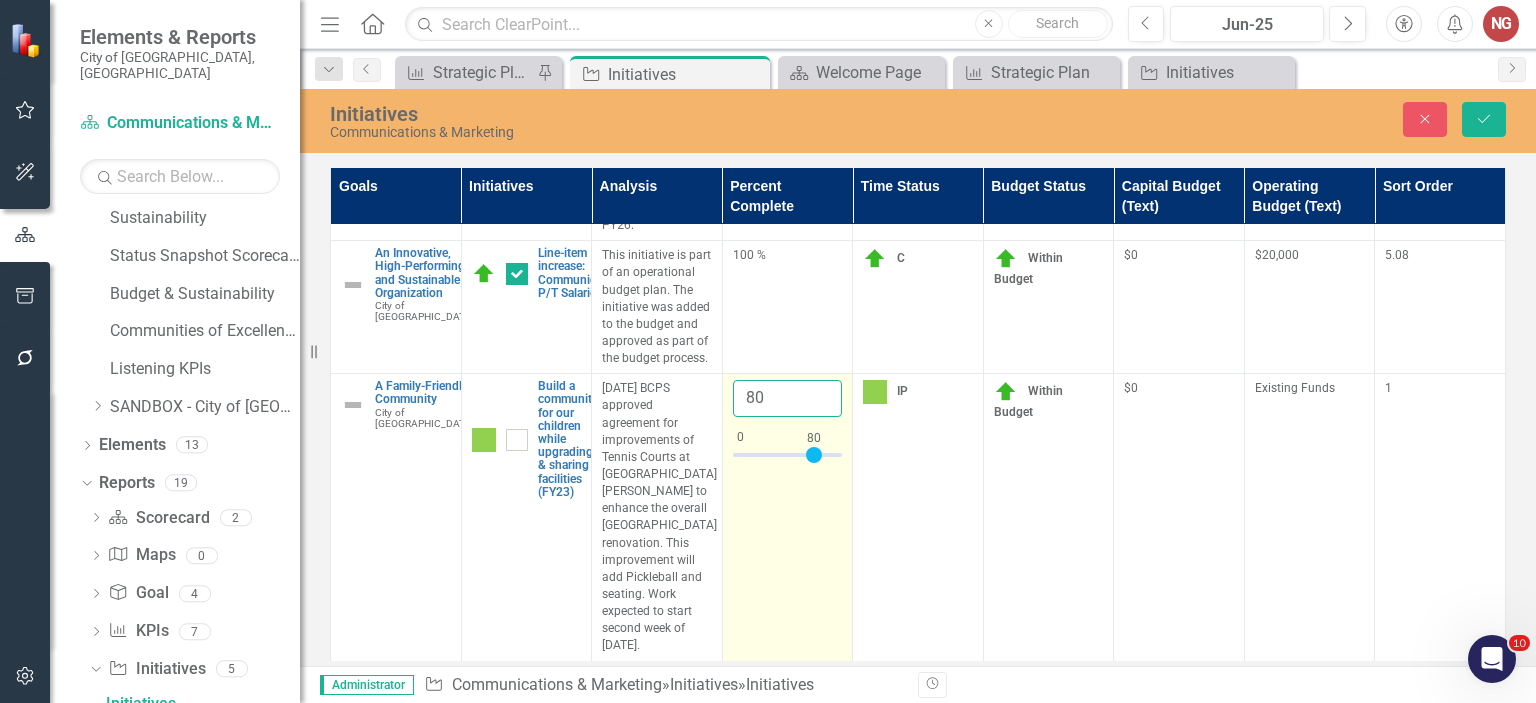 click on "80" at bounding box center (788, 398) 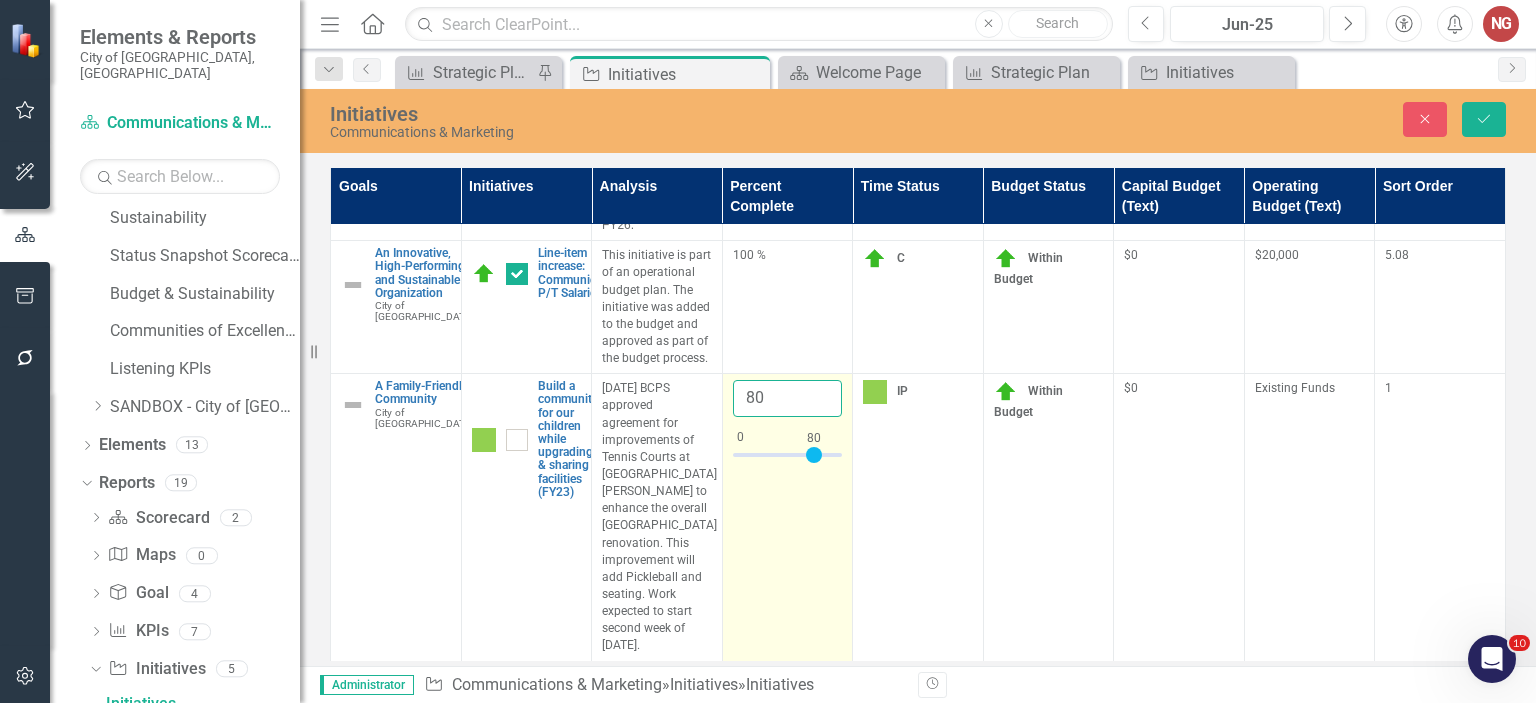 click on "80" at bounding box center (788, 398) 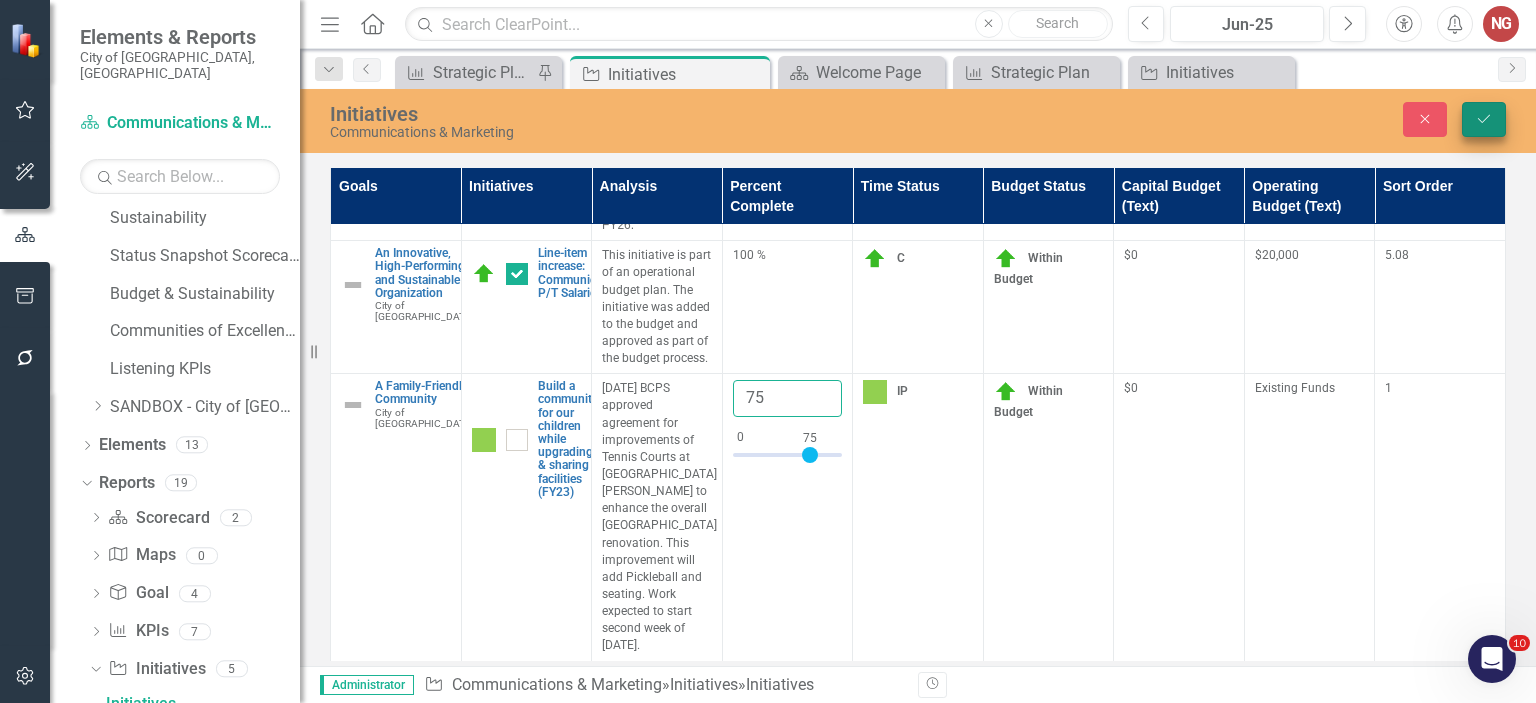 type on "75" 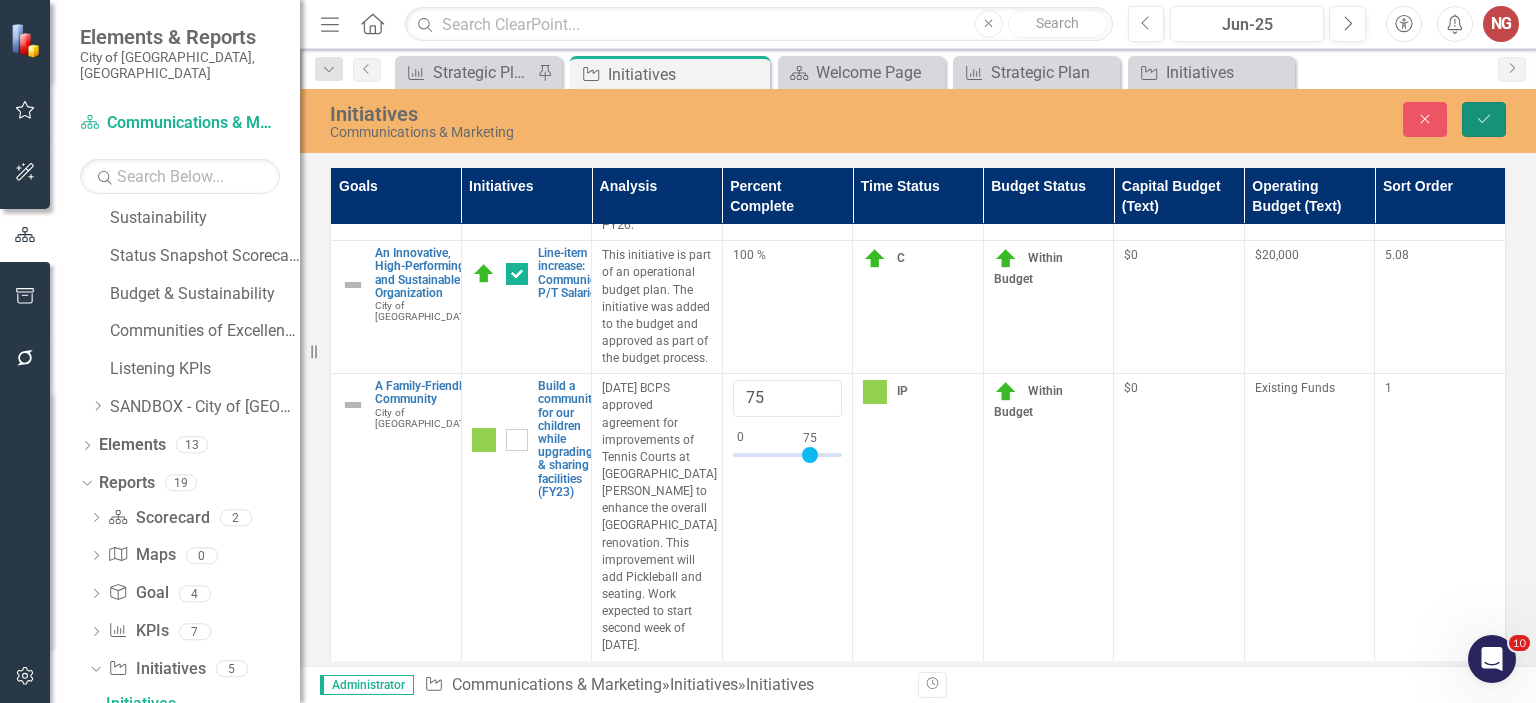 click on "Save" at bounding box center [1484, 119] 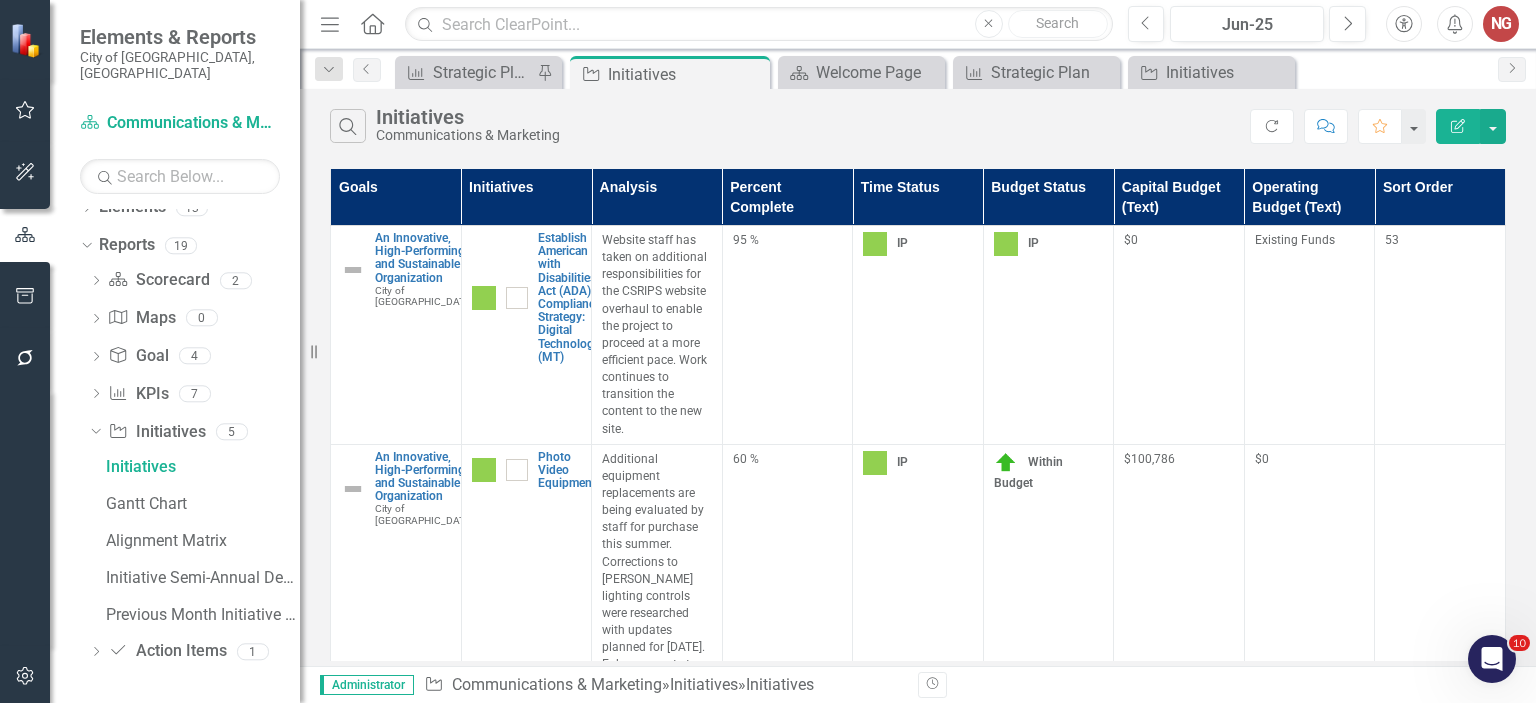 scroll, scrollTop: 234, scrollLeft: 0, axis: vertical 